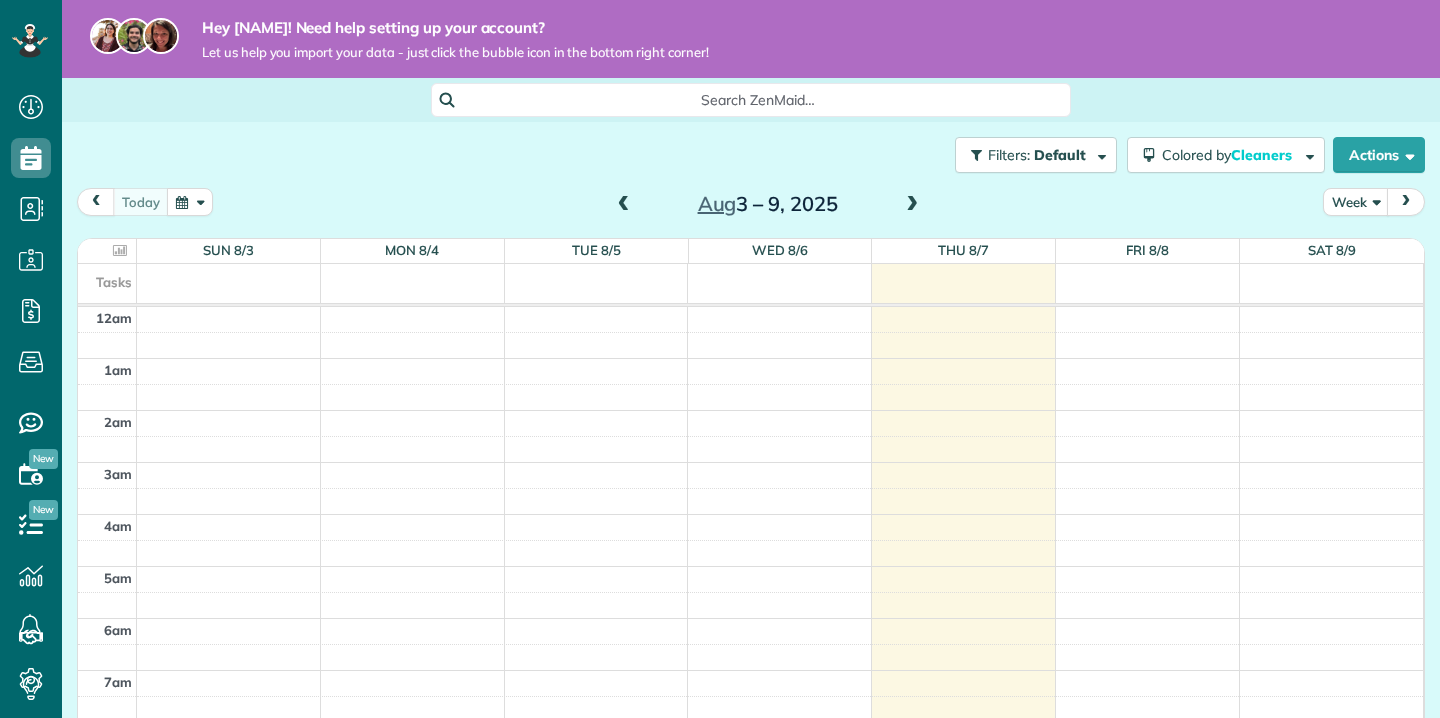 scroll, scrollTop: 0, scrollLeft: 0, axis: both 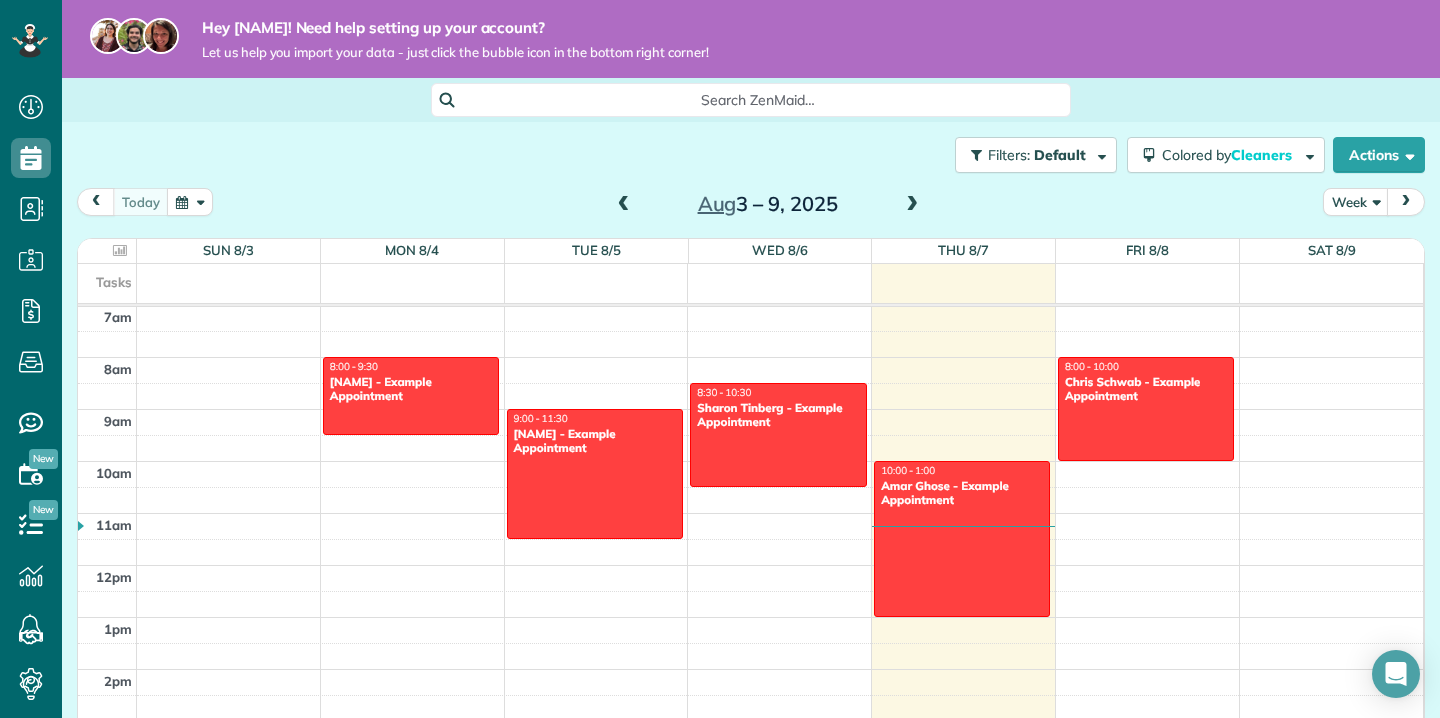 click on "12am 1am 2am 3am 4am 5am 6am 7am 8am 9am 10am 11am 12pm 1pm 2pm 3pm 4pm 5pm 6pm 7pm 8pm 9pm 10pm 11pm 8:00 - 9:30 [NAME] - Example Appointment [NUMBER] [STREET] [CITY], [STATE] [POSTAL_CODE] 9:00 - 11:30 [NAME] - Example Appointment [NUMBER] [STREET] [CITY], [STATE] [POSTAL_CODE] 8:30 - 10:30 [NAME] - Example Appointment [NUMBER] [STREET] [CITY], [STATE] [POSTAL_CODE] 10:00 - 1:00 [NAME] - Example Appointment [NUMBER] [STREET] [CITY], [STATE] [POSTAL_CODE] 8:00 - 10:00 [NAME] - Example Appointment [NUMBER] [STREET] [CITY], [STATE] [POSTAL_CODE]" at bounding box center (750, 565) 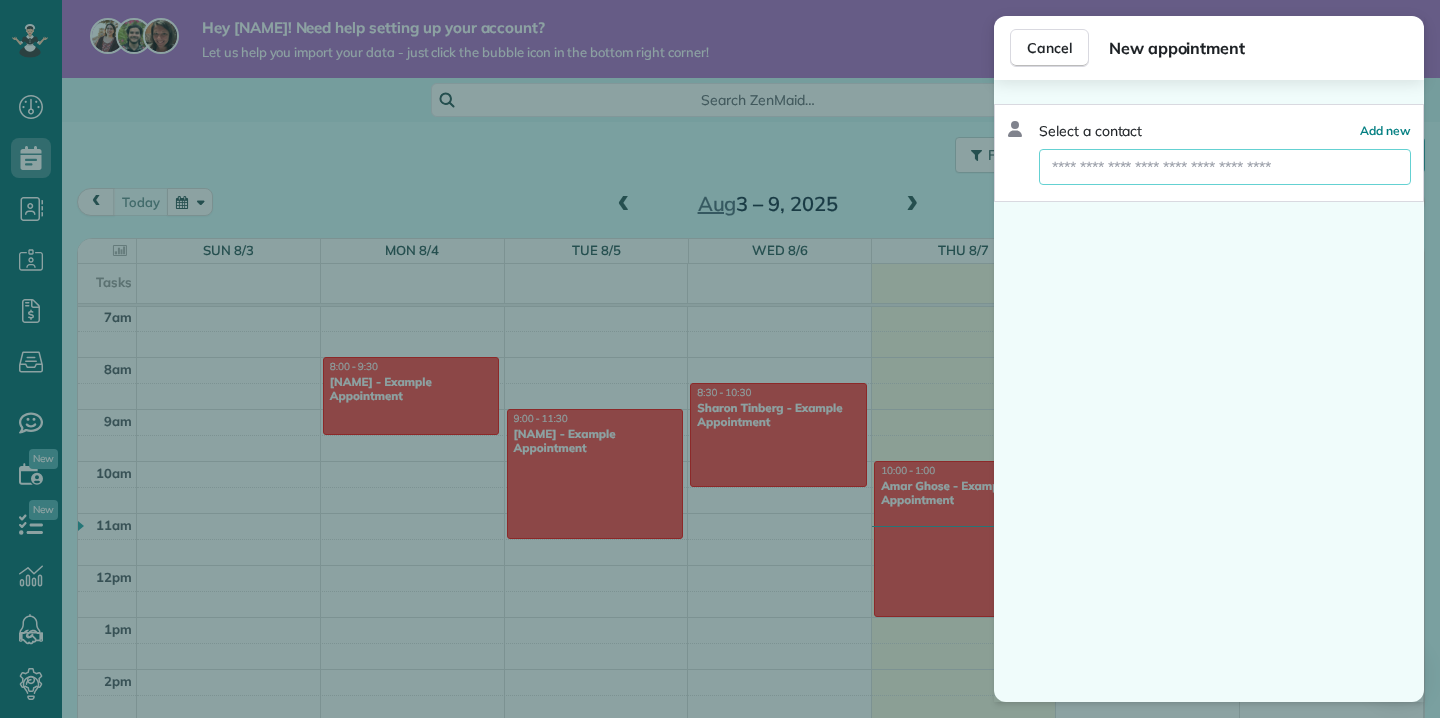 click at bounding box center (1225, 167) 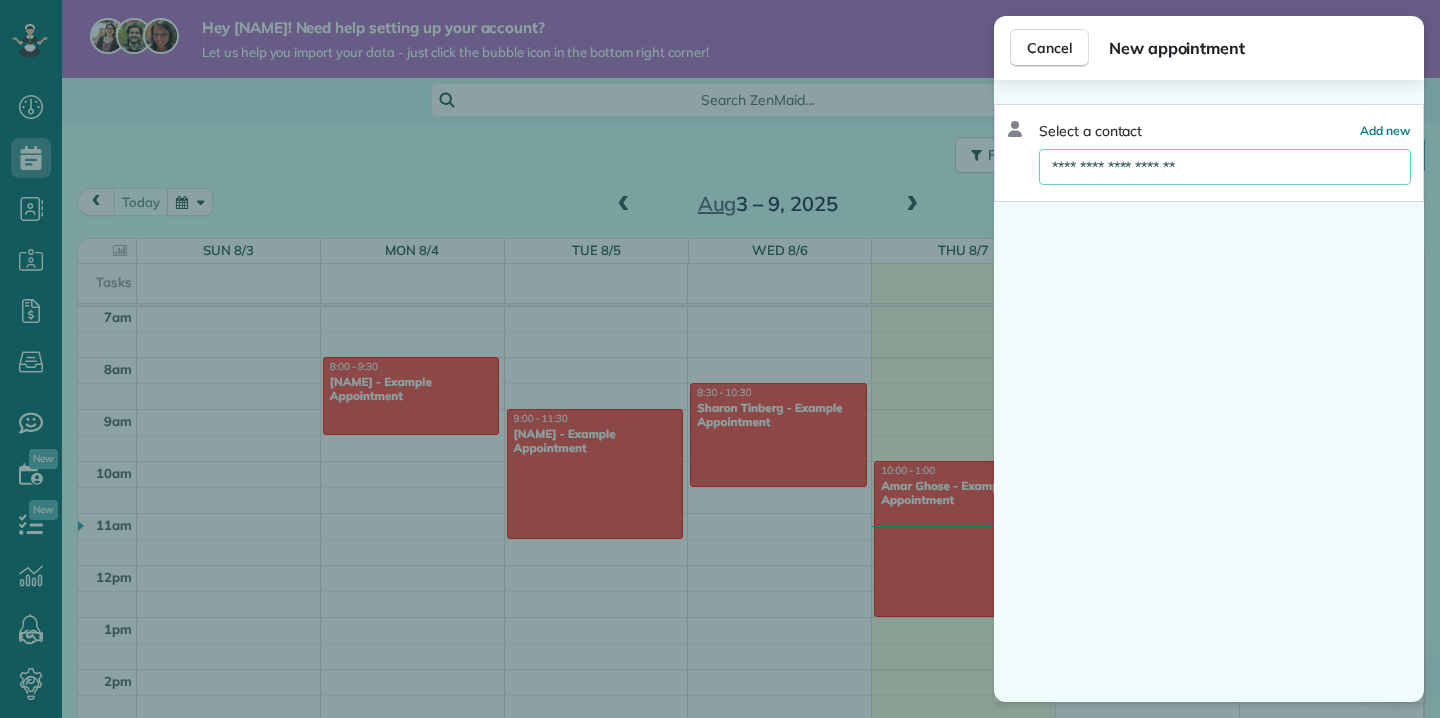 click on "**********" at bounding box center (1209, 391) 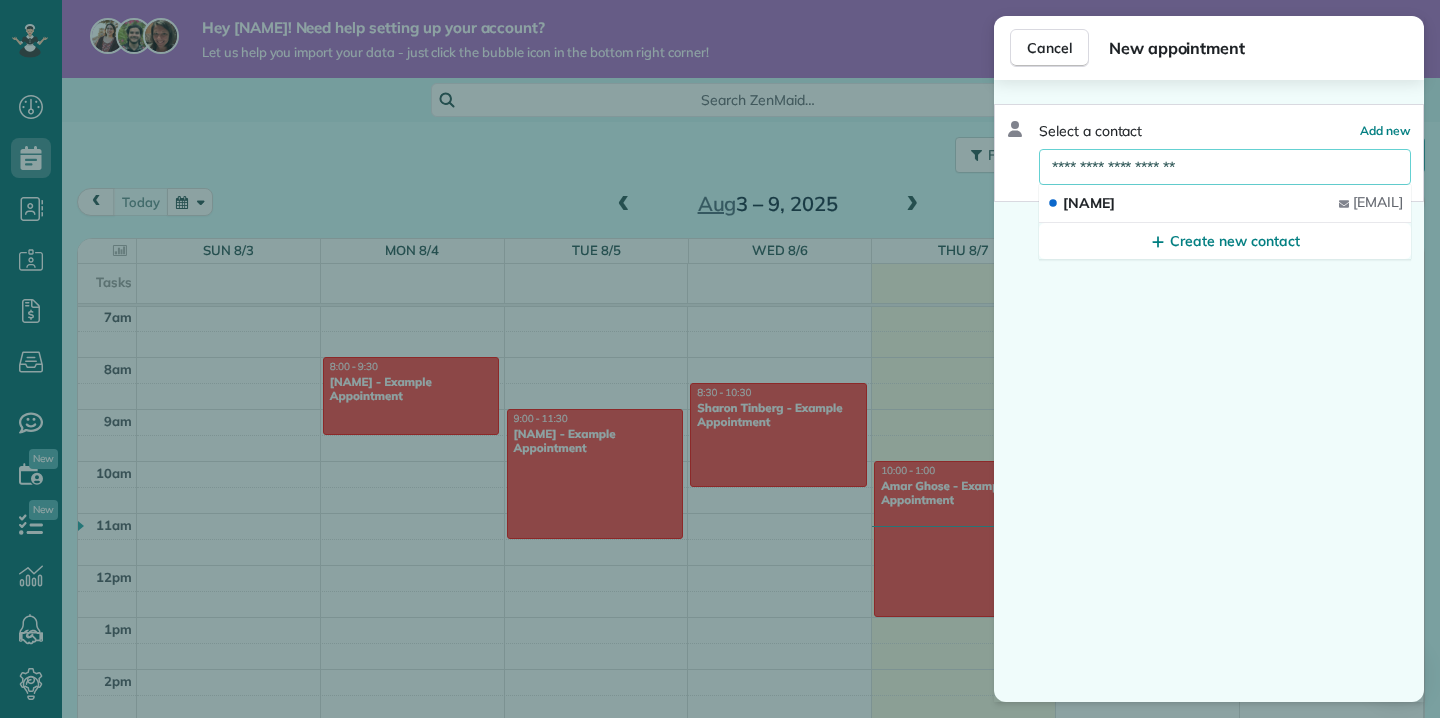 click on "**********" at bounding box center [1225, 167] 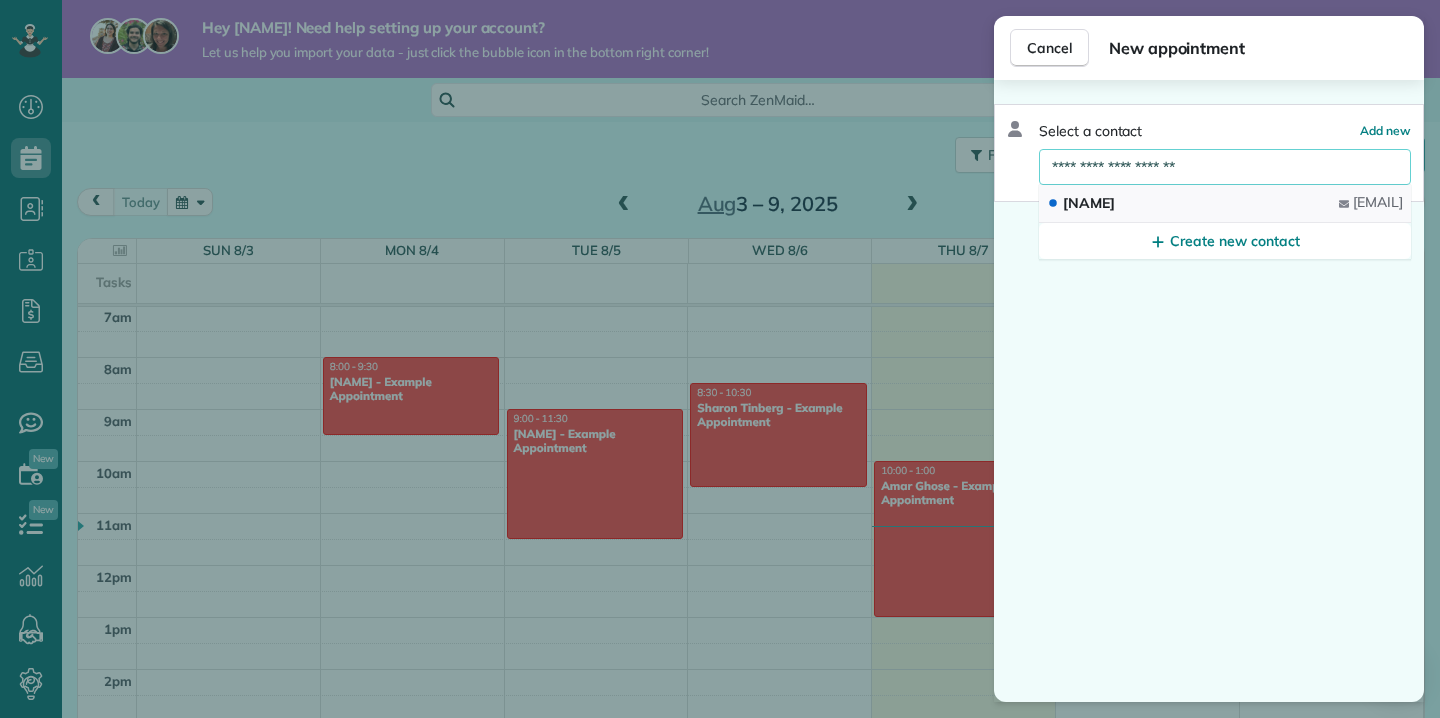 click on "[FIRST] [LAST]" at bounding box center [1089, 203] 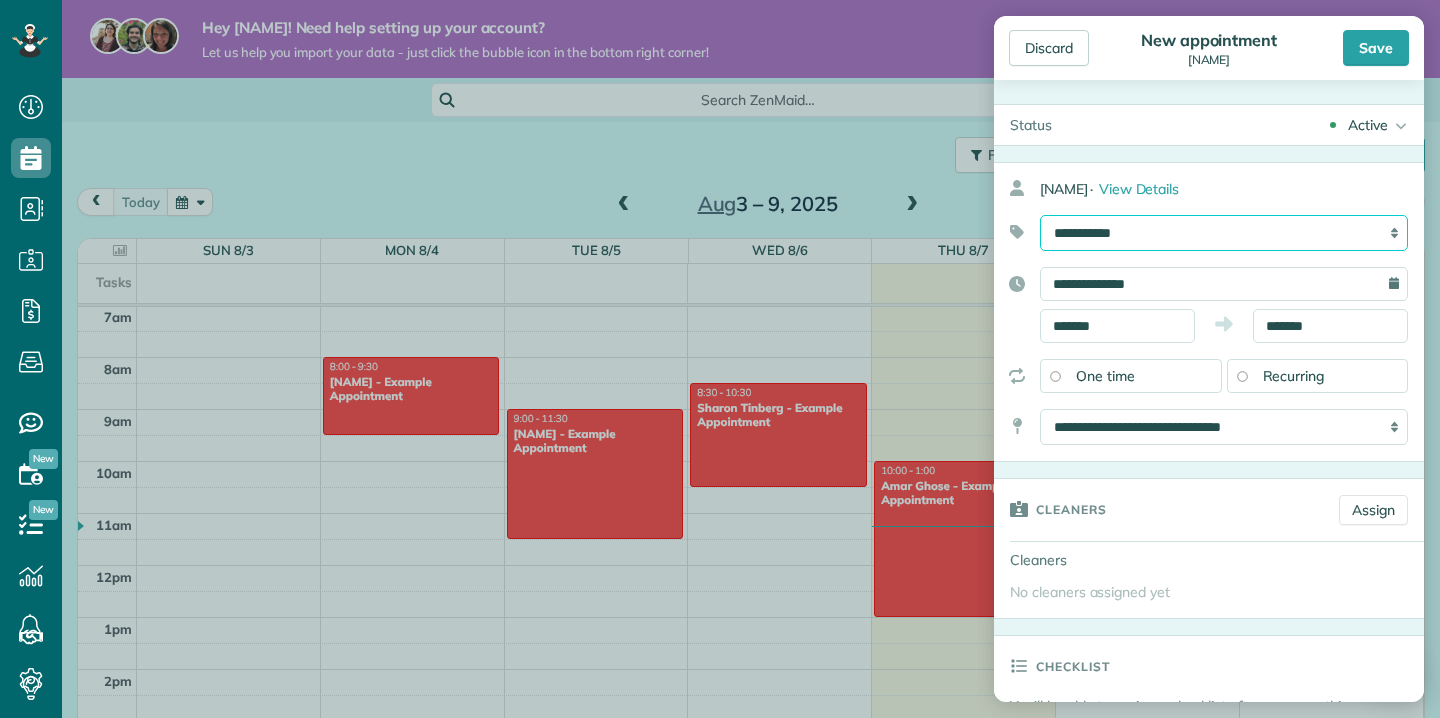 click on "**********" at bounding box center (1224, 233) 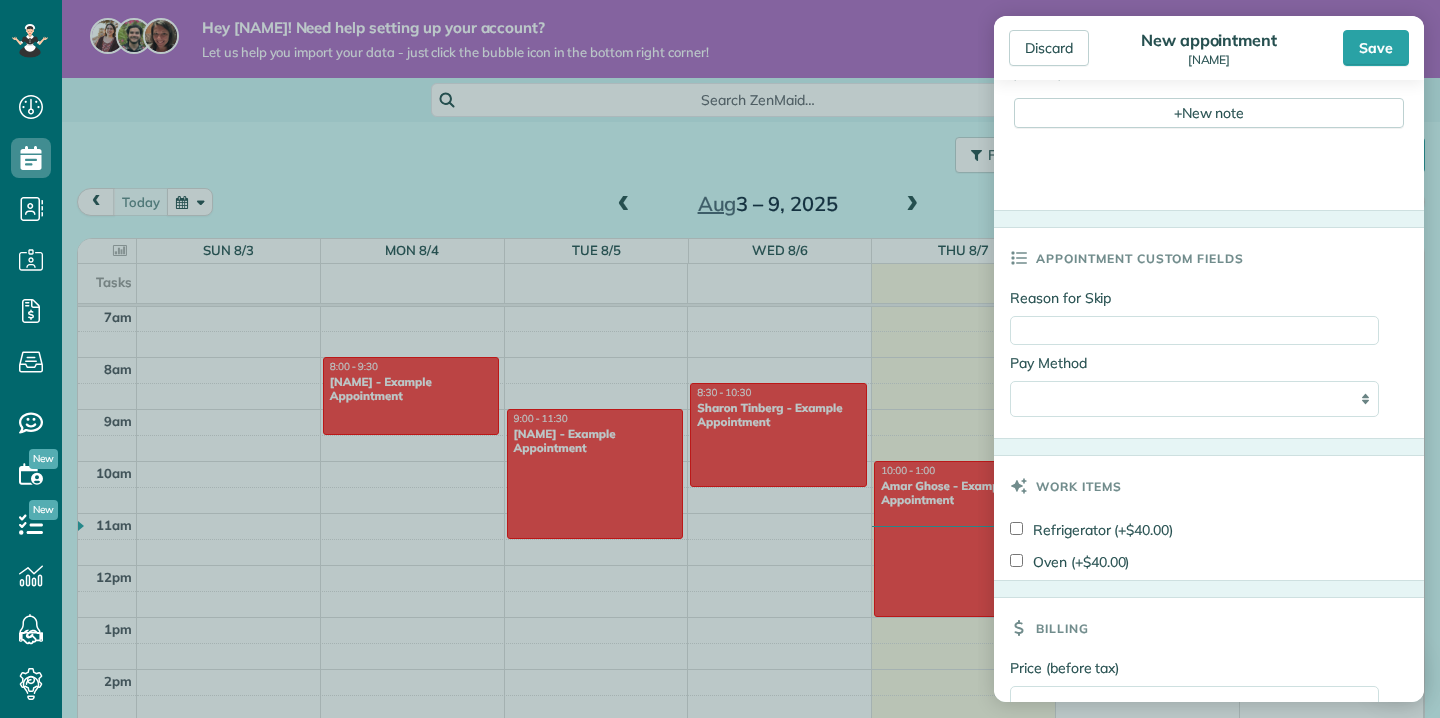 scroll, scrollTop: 857, scrollLeft: 0, axis: vertical 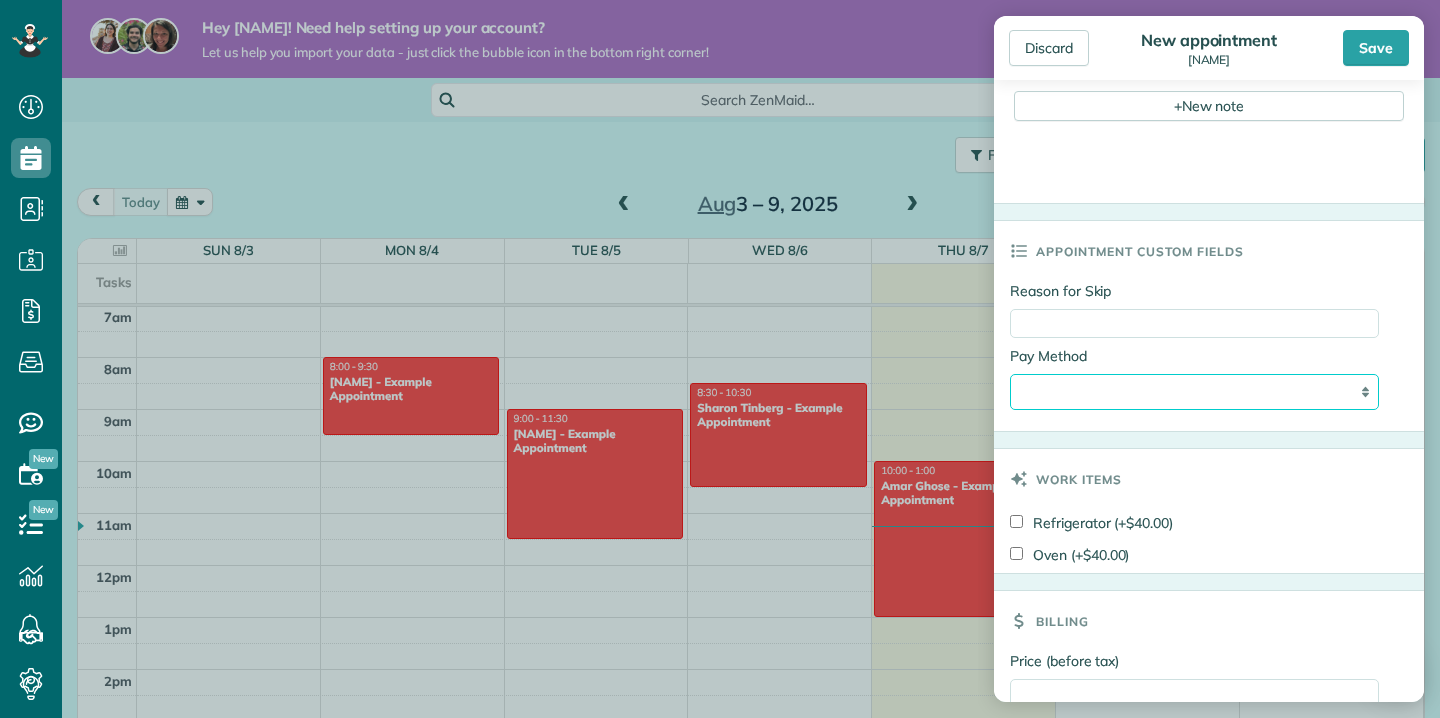 click on "**********" at bounding box center [1194, 392] 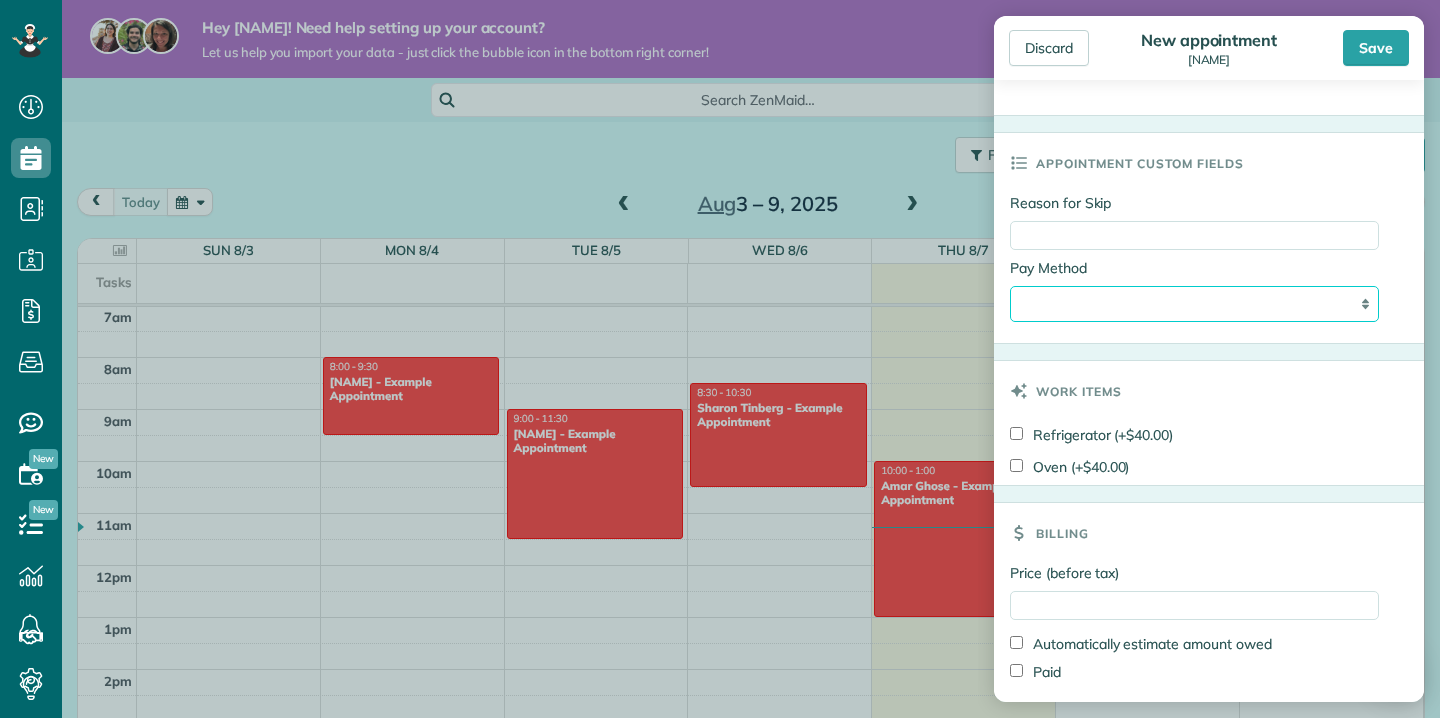 scroll, scrollTop: 942, scrollLeft: 0, axis: vertical 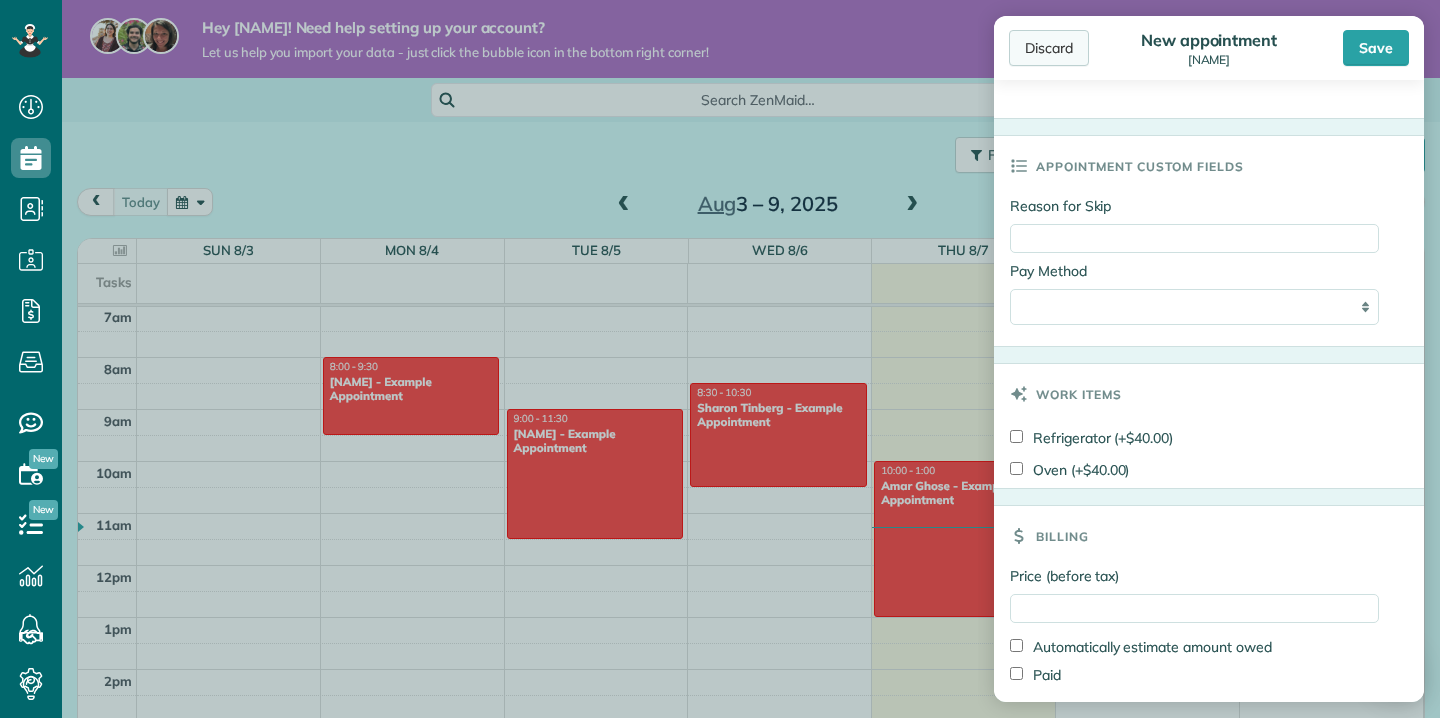 click on "Discard" at bounding box center [1049, 48] 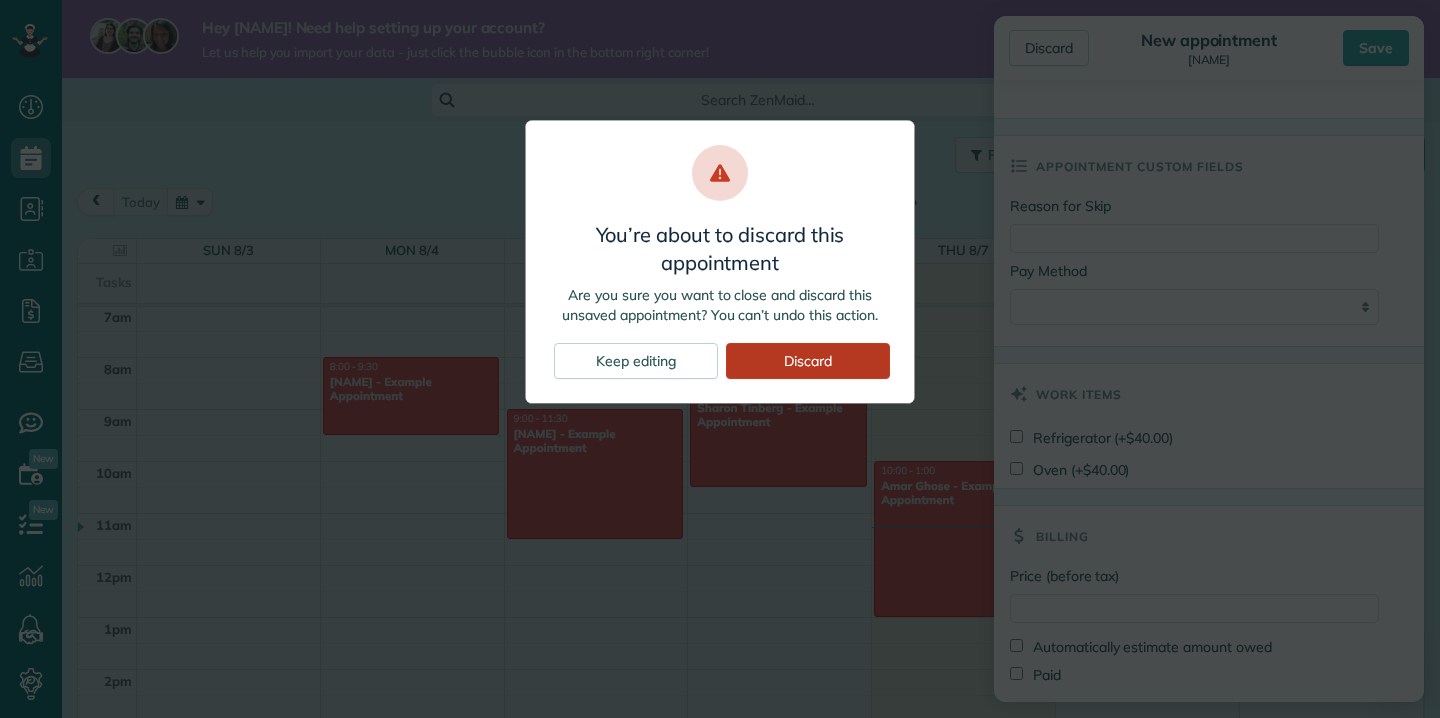 click on "Discard" at bounding box center [808, 361] 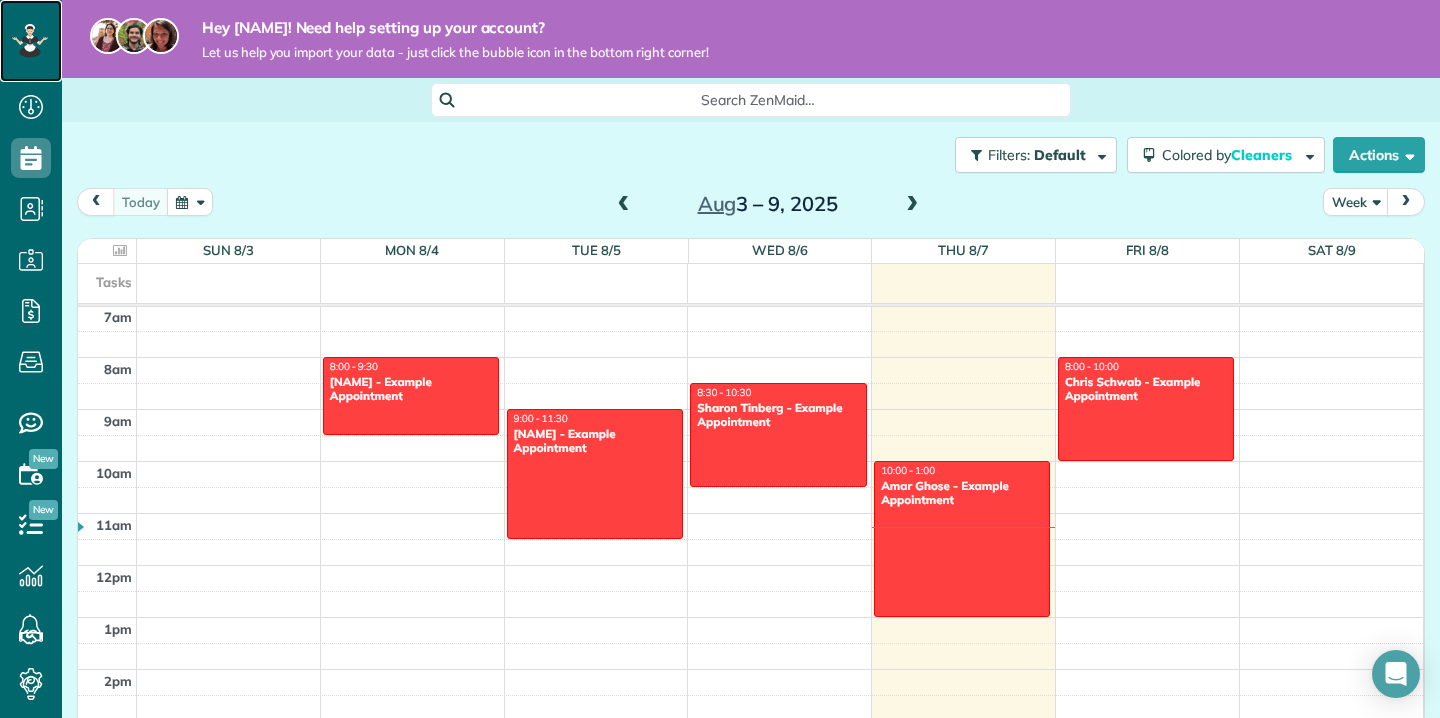click 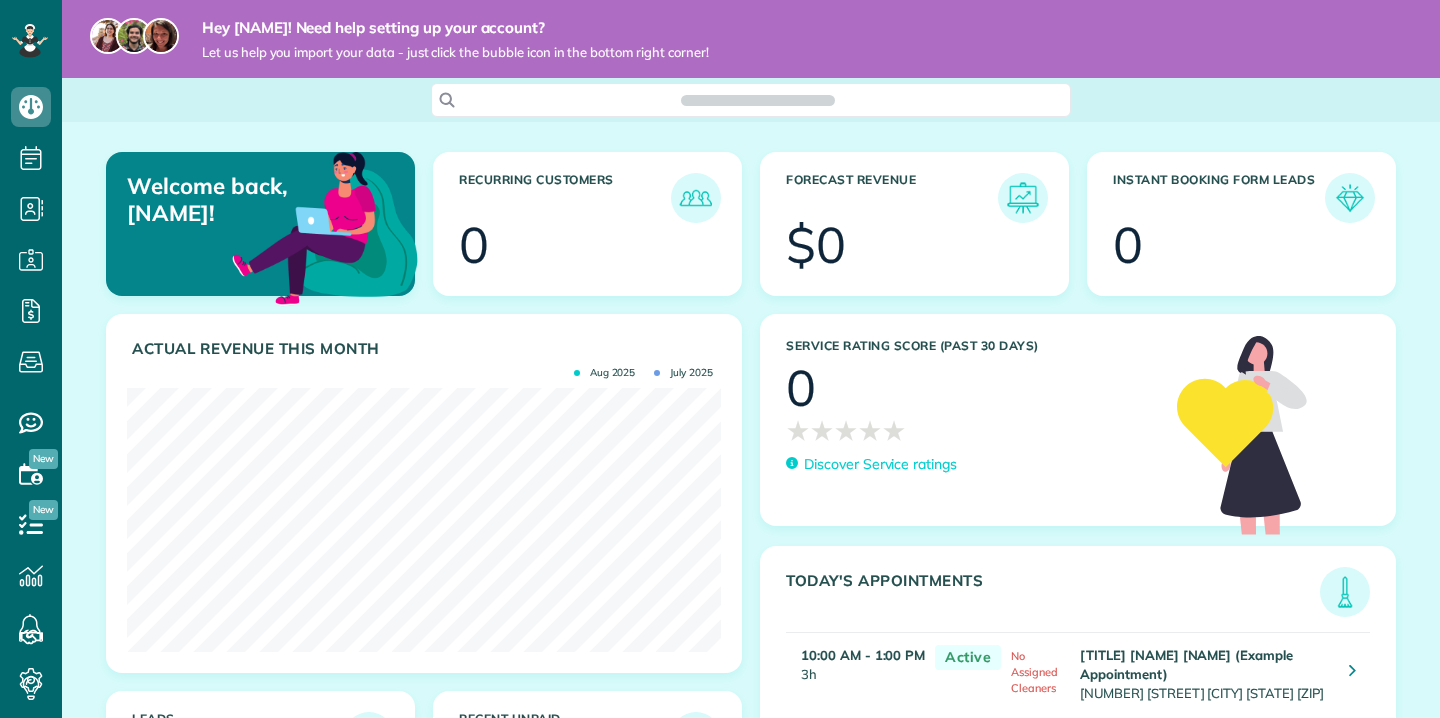 scroll, scrollTop: 0, scrollLeft: 0, axis: both 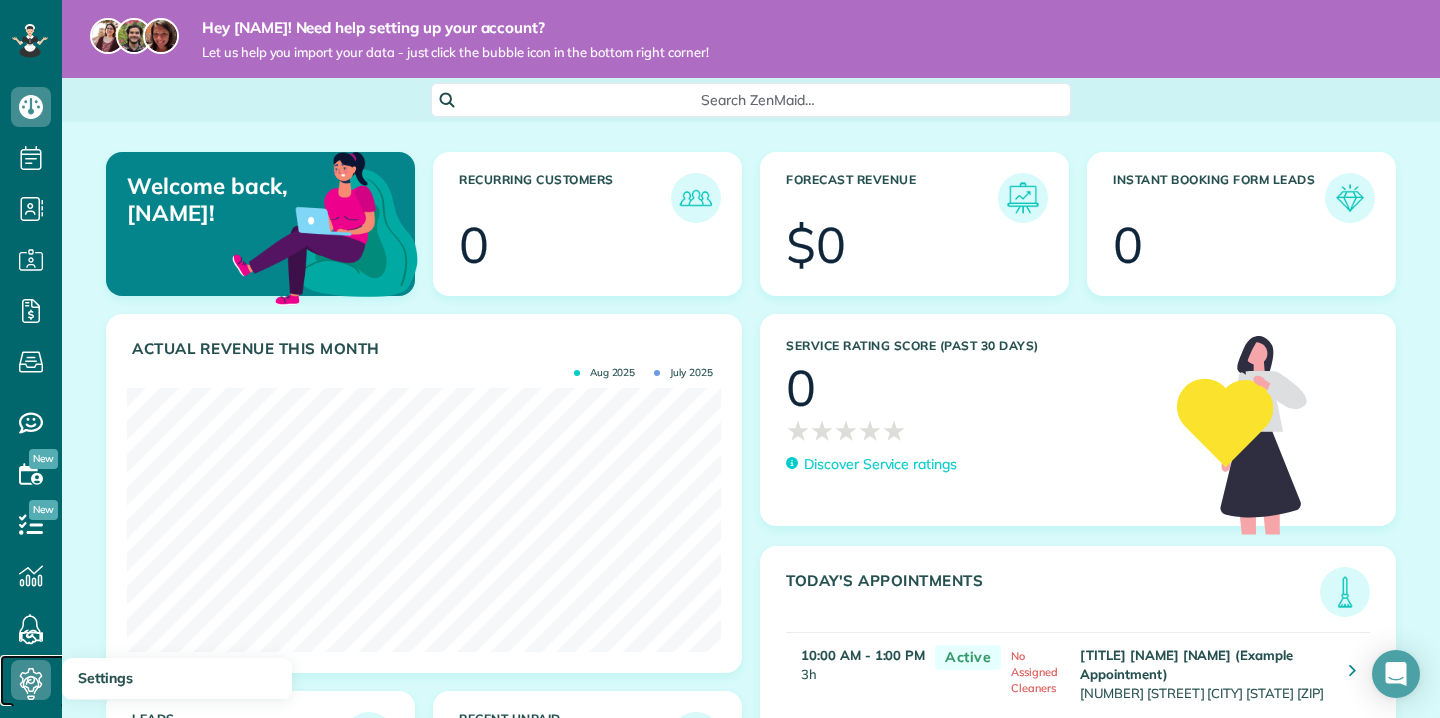 click 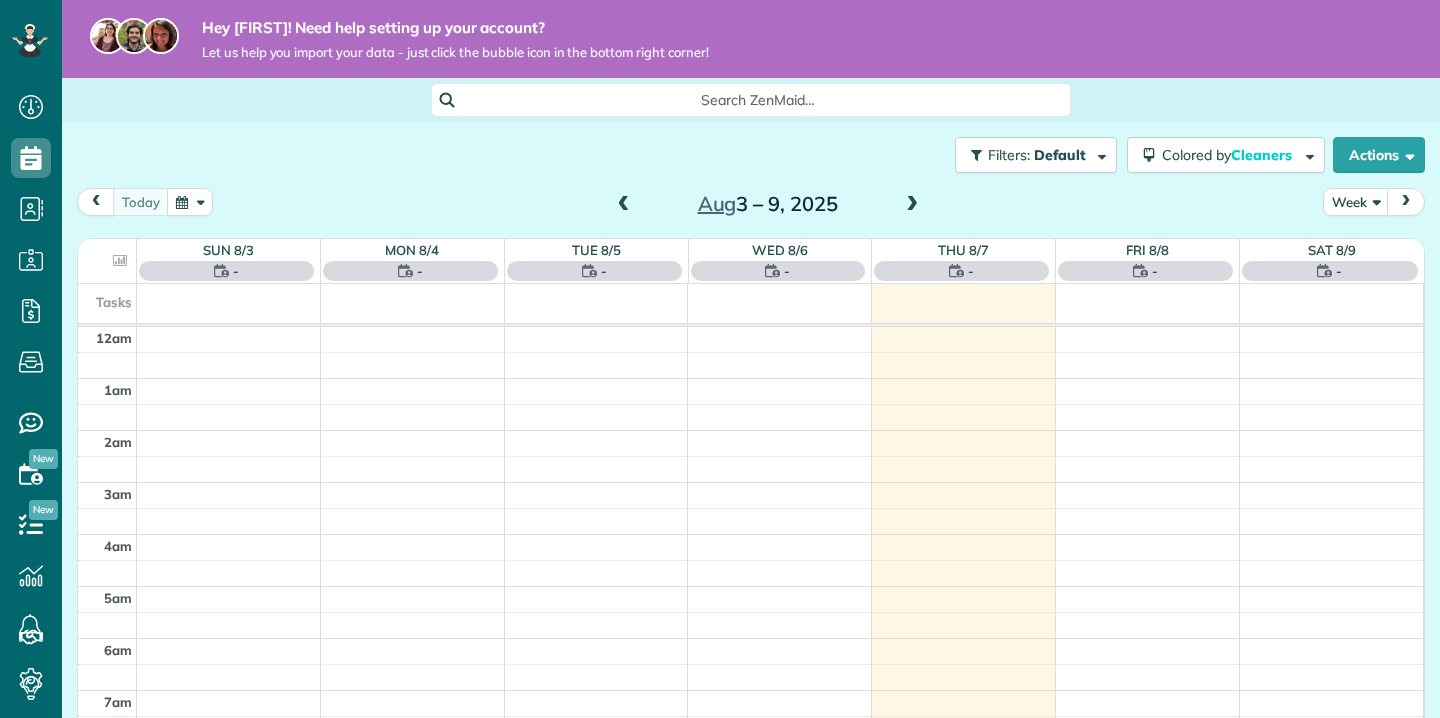 scroll, scrollTop: 0, scrollLeft: 0, axis: both 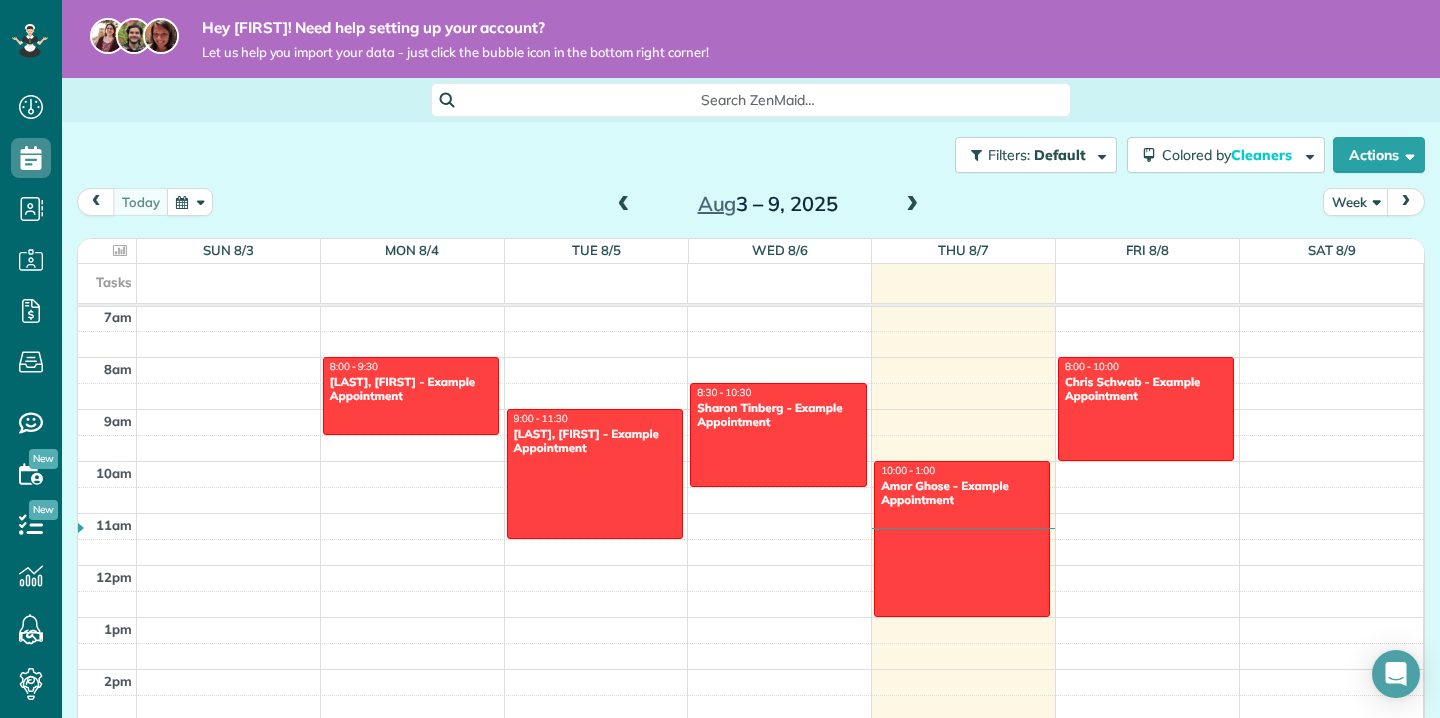 click on "12am 1am 2am 3am 4am 5am 6am 7am 8am 9am 10am 11am 12pm 1pm 2pm 3pm 4pm 5pm 6pm 7pm 8pm 9pm 10pm 11pm 8:00 - 9:30 [NAME] - Example Appointment [NUMBER] [STREET] [CITY], [STATE] [POSTAL_CODE] 9:00 - 11:30 [NAME] - Example Appointment [NUMBER] [STREET] [CITY], [STATE] [POSTAL_CODE] 8:30 - 10:30 [NAME] - Example Appointment [NUMBER] [STREET] [CITY], [STATE] [POSTAL_CODE] 10:00 - 1:00 [NAME] - Example Appointment [NUMBER] [STREET] [CITY], [STATE] [POSTAL_CODE] 8:00 - 10:00 [NAME] - Example Appointment [NUMBER] [STREET] [CITY], [STATE] [POSTAL_CODE]" at bounding box center (750, 565) 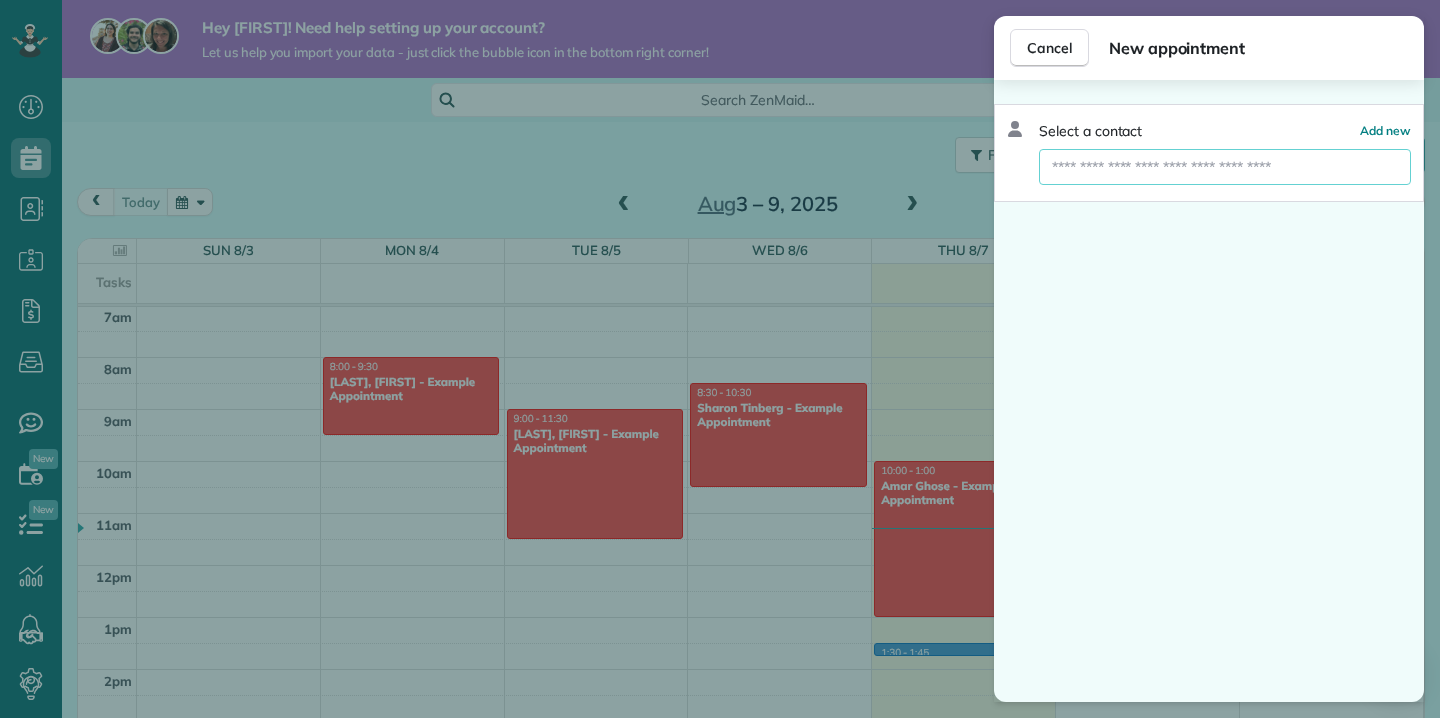 click at bounding box center [1225, 167] 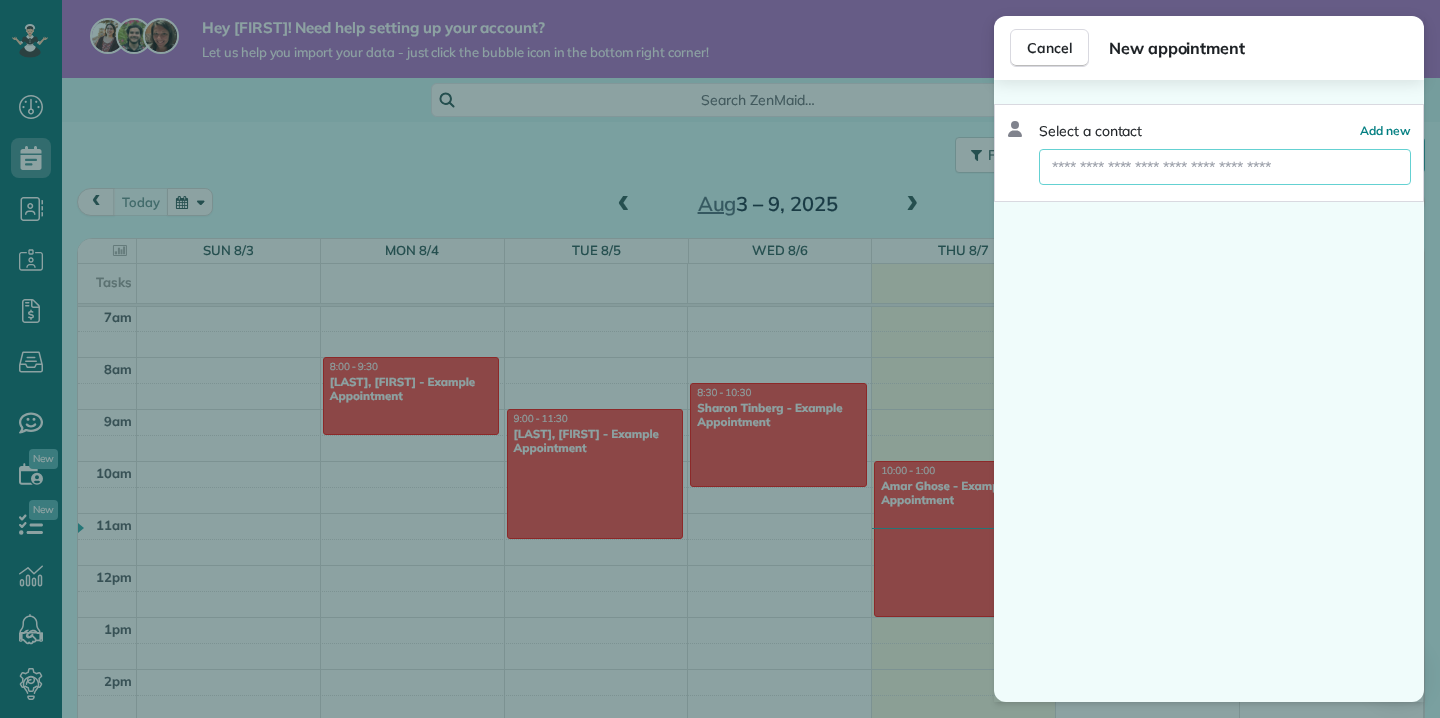 type on "**********" 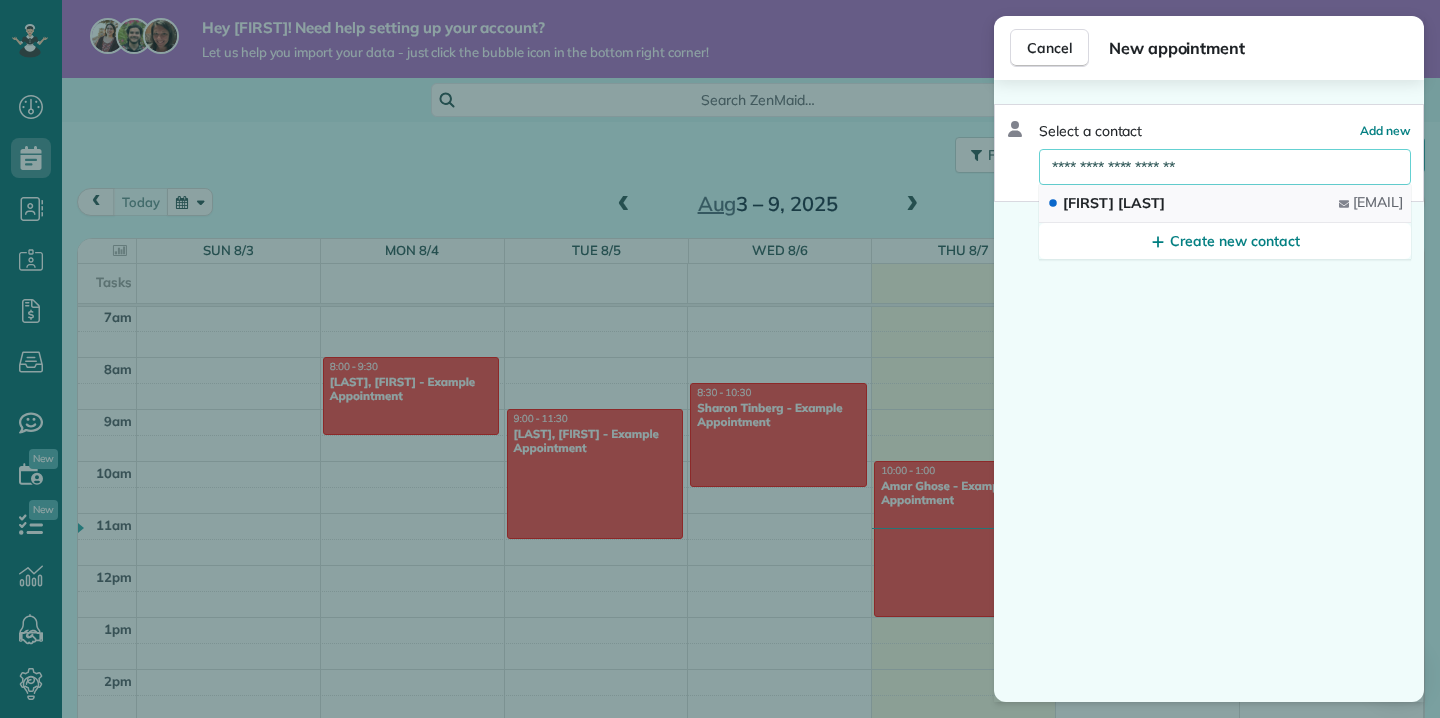 click on "[FIRST] [LAST] [EMAIL]" at bounding box center [1225, 204] 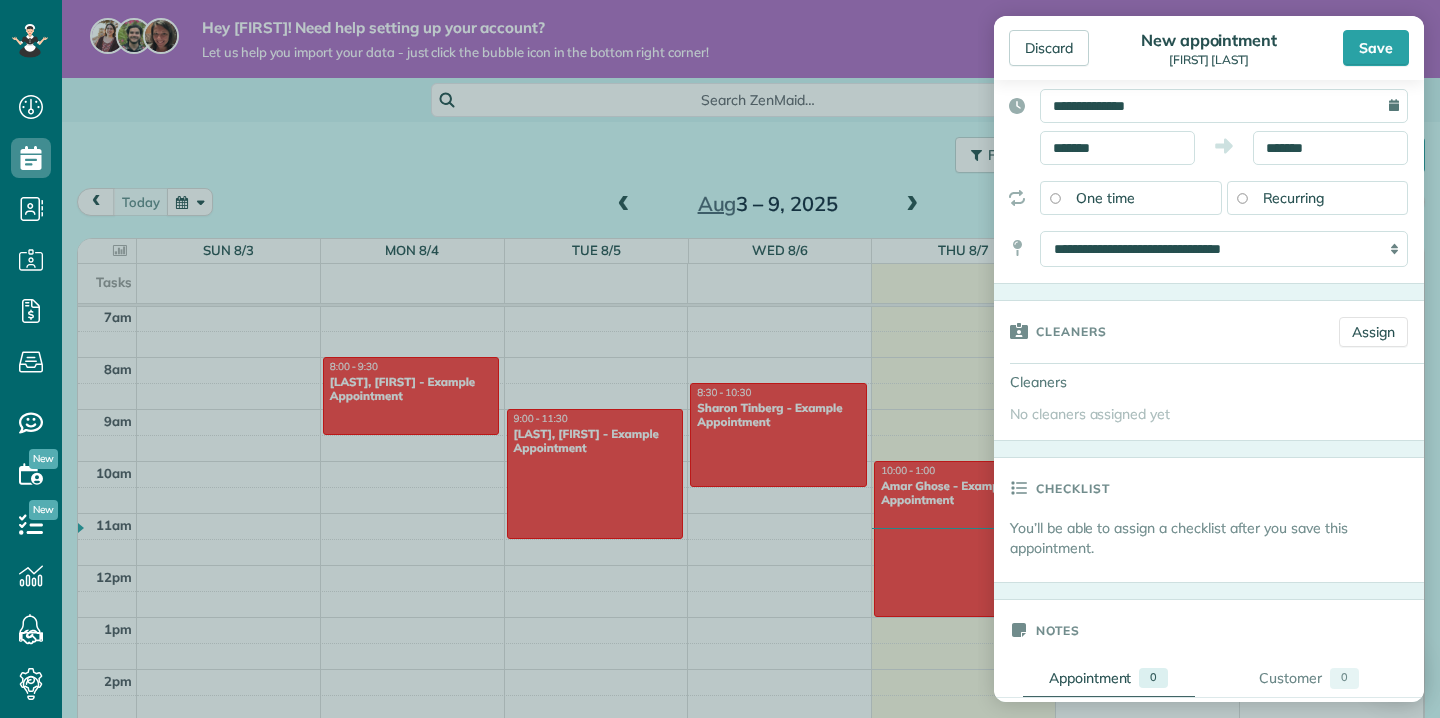 scroll, scrollTop: 192, scrollLeft: 0, axis: vertical 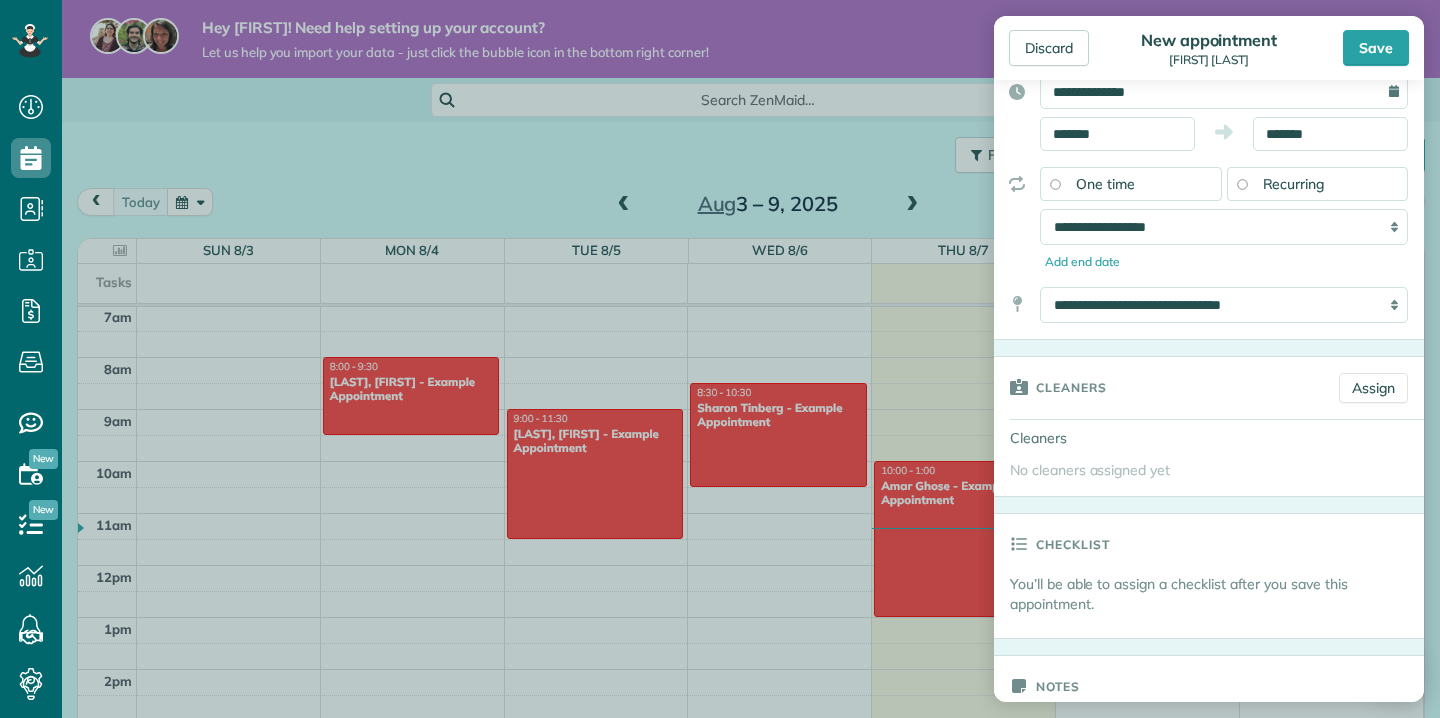 click on "**********" at bounding box center (1224, 227) 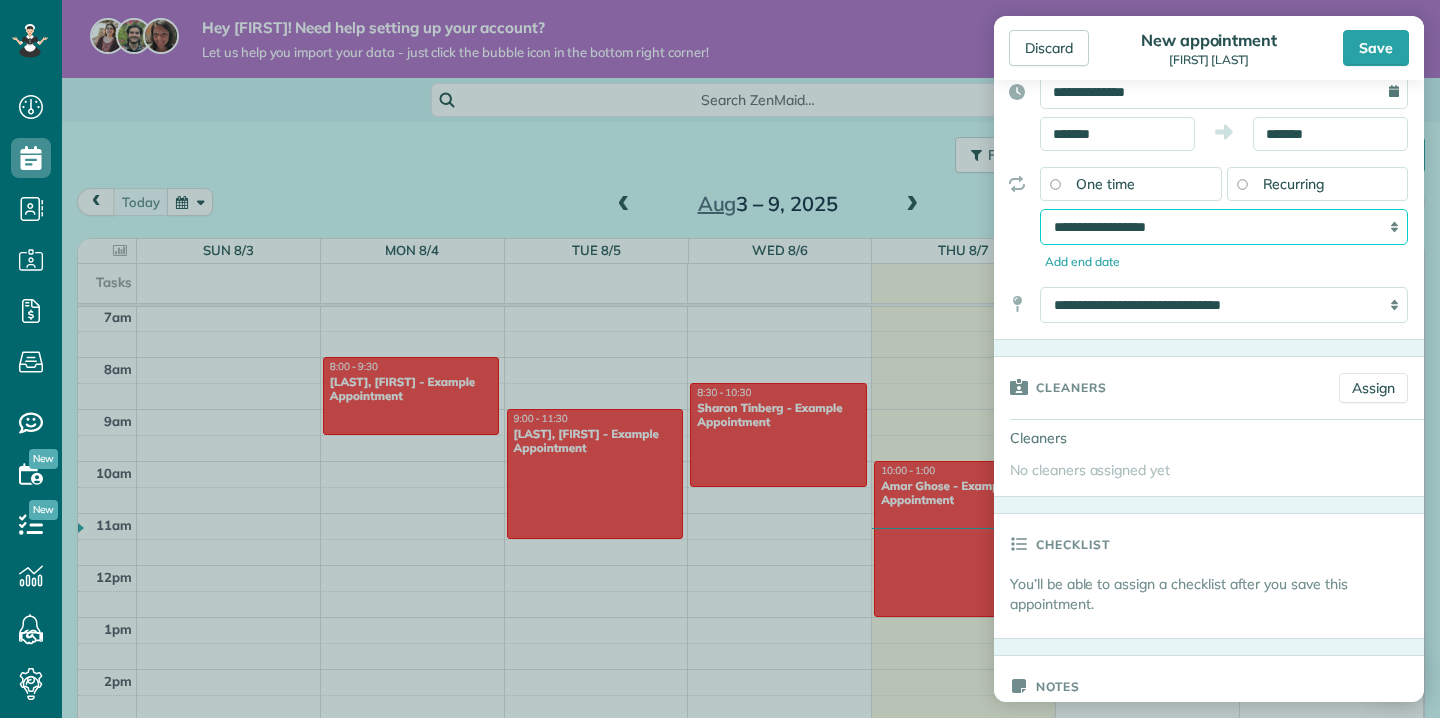 click on "**********" at bounding box center (1224, 227) 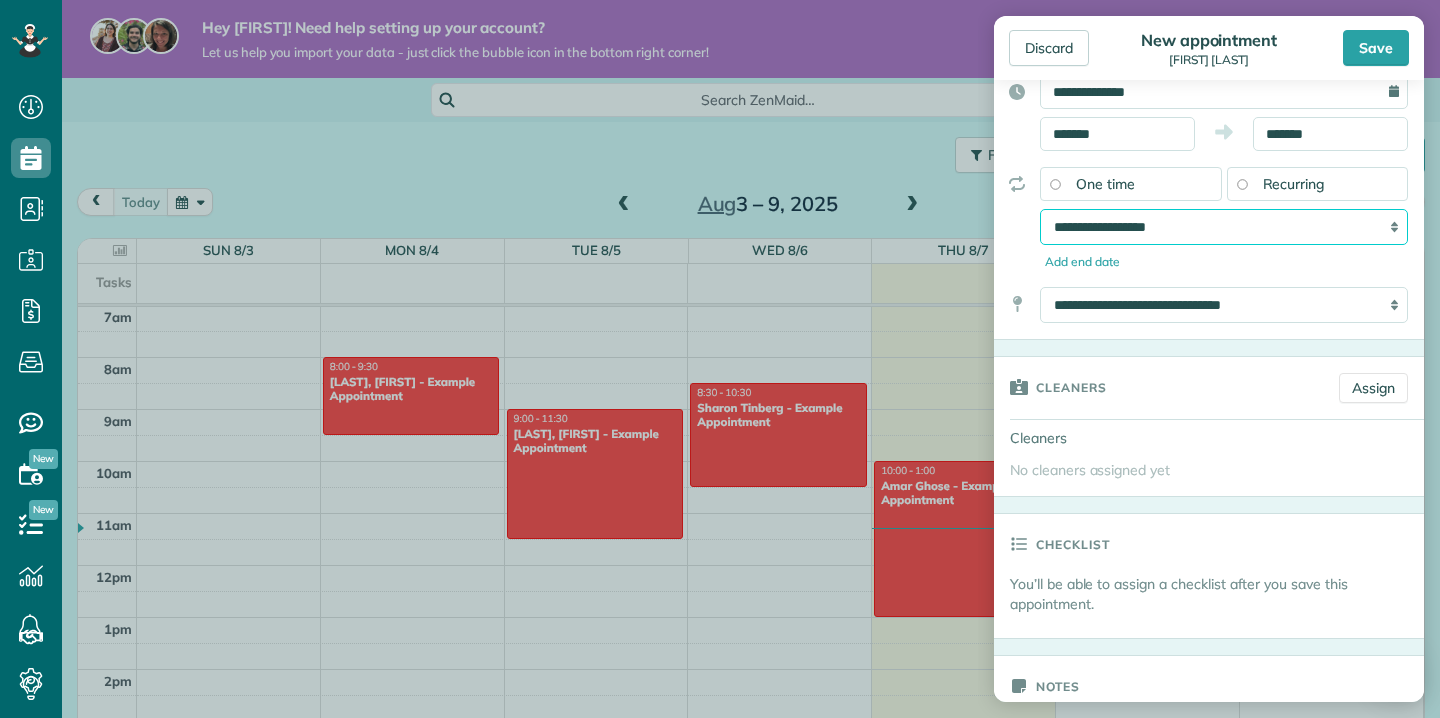 select on "**********" 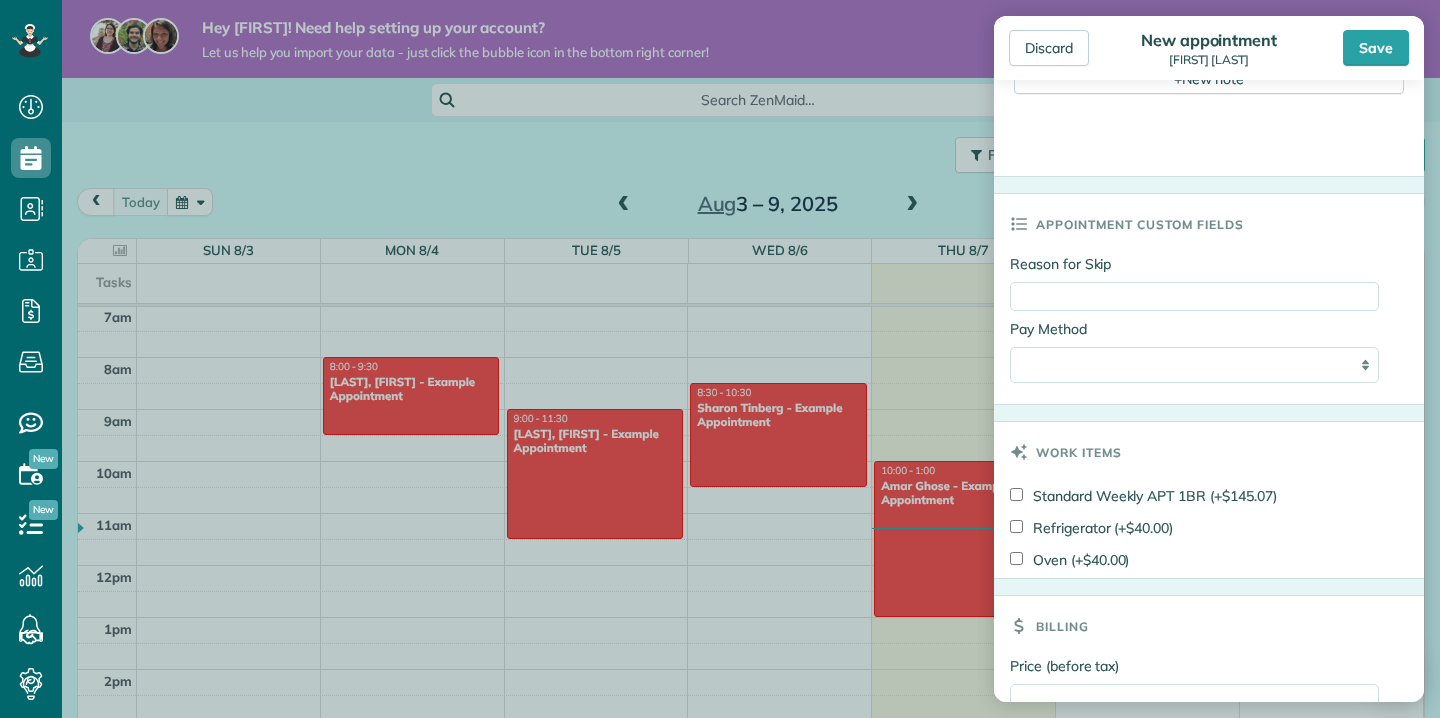 scroll, scrollTop: 959, scrollLeft: 0, axis: vertical 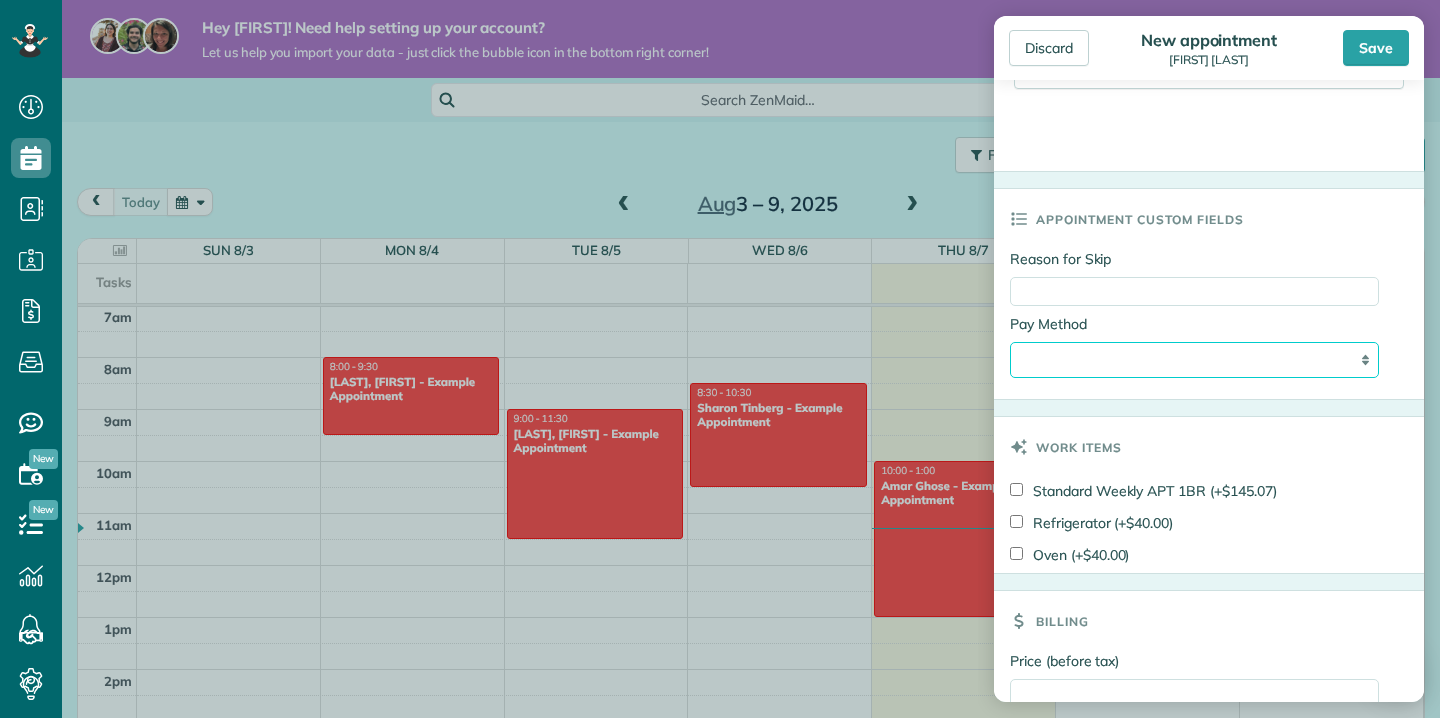 click on "**********" at bounding box center [1194, 360] 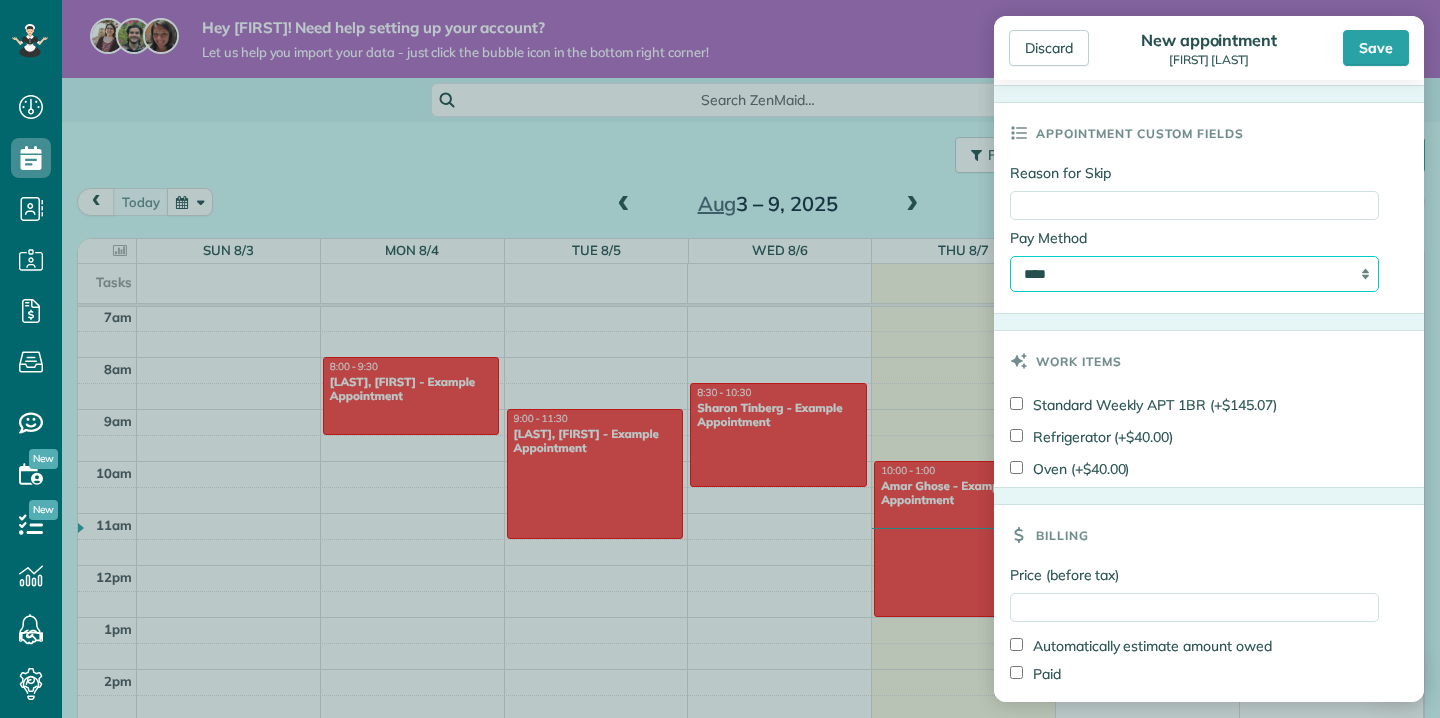 scroll, scrollTop: 1052, scrollLeft: 0, axis: vertical 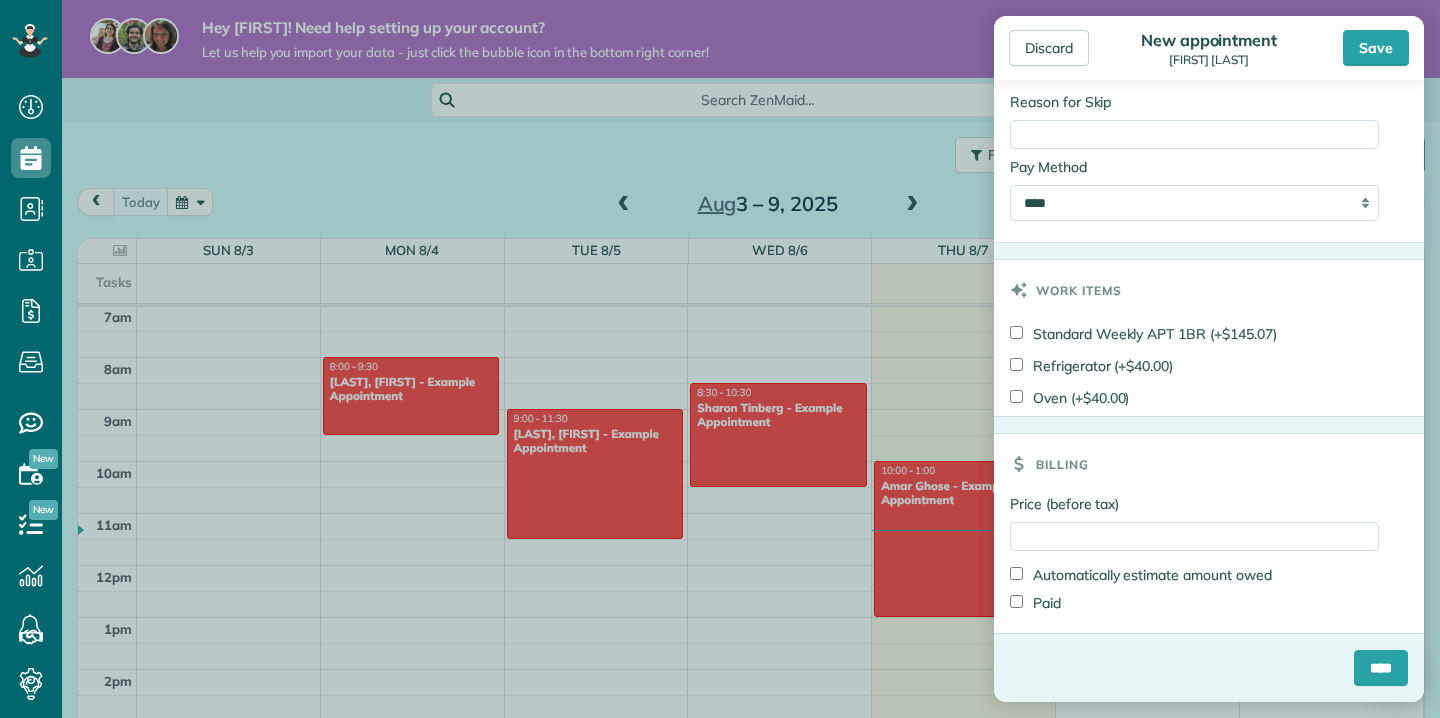click on "**********" at bounding box center [1194, 203] 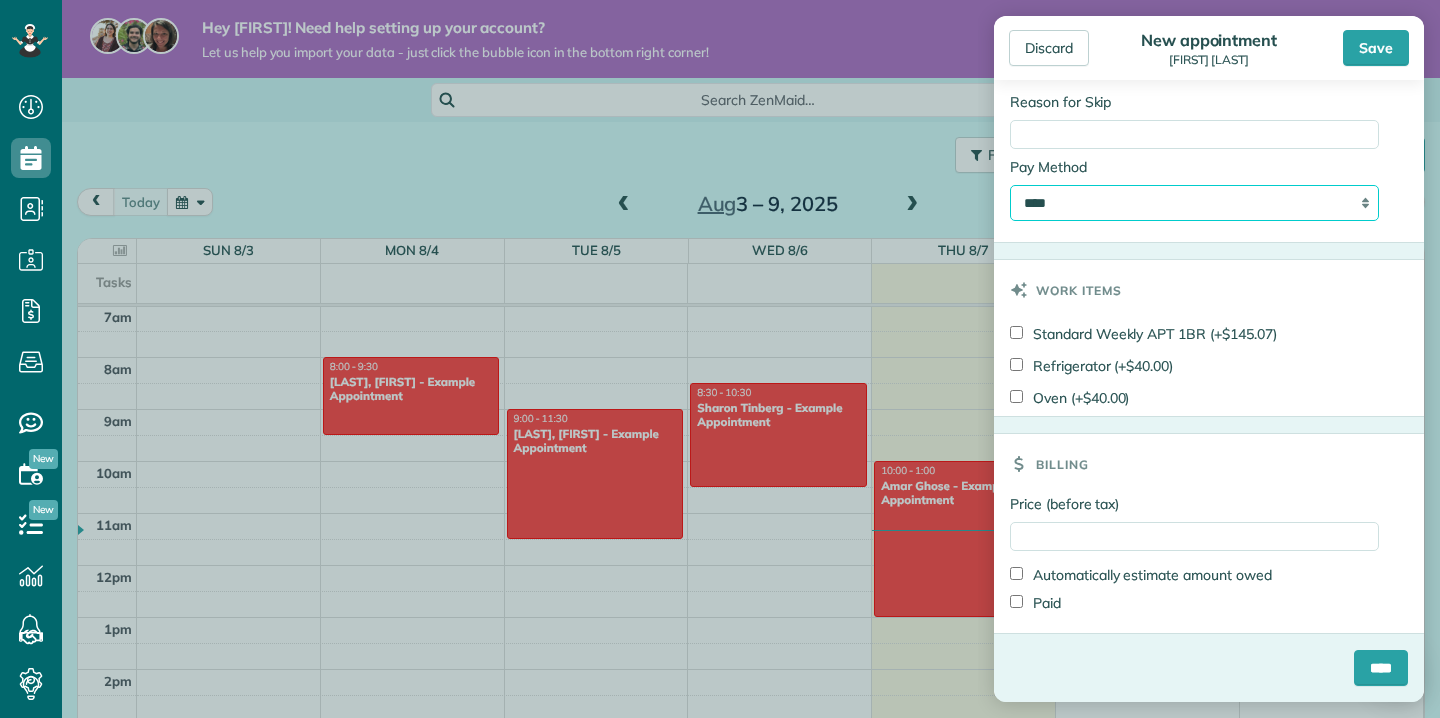 click on "**********" at bounding box center [1194, 203] 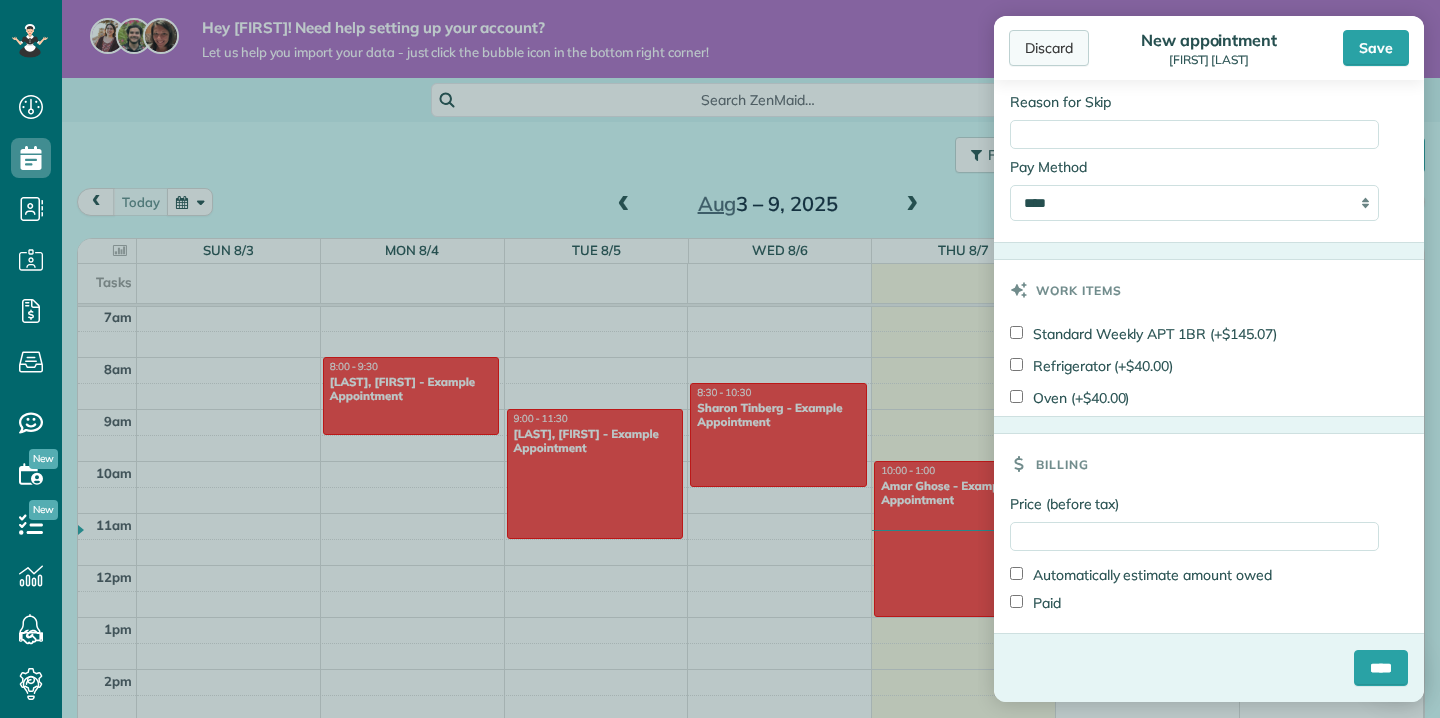 click on "Discard" at bounding box center (1049, 48) 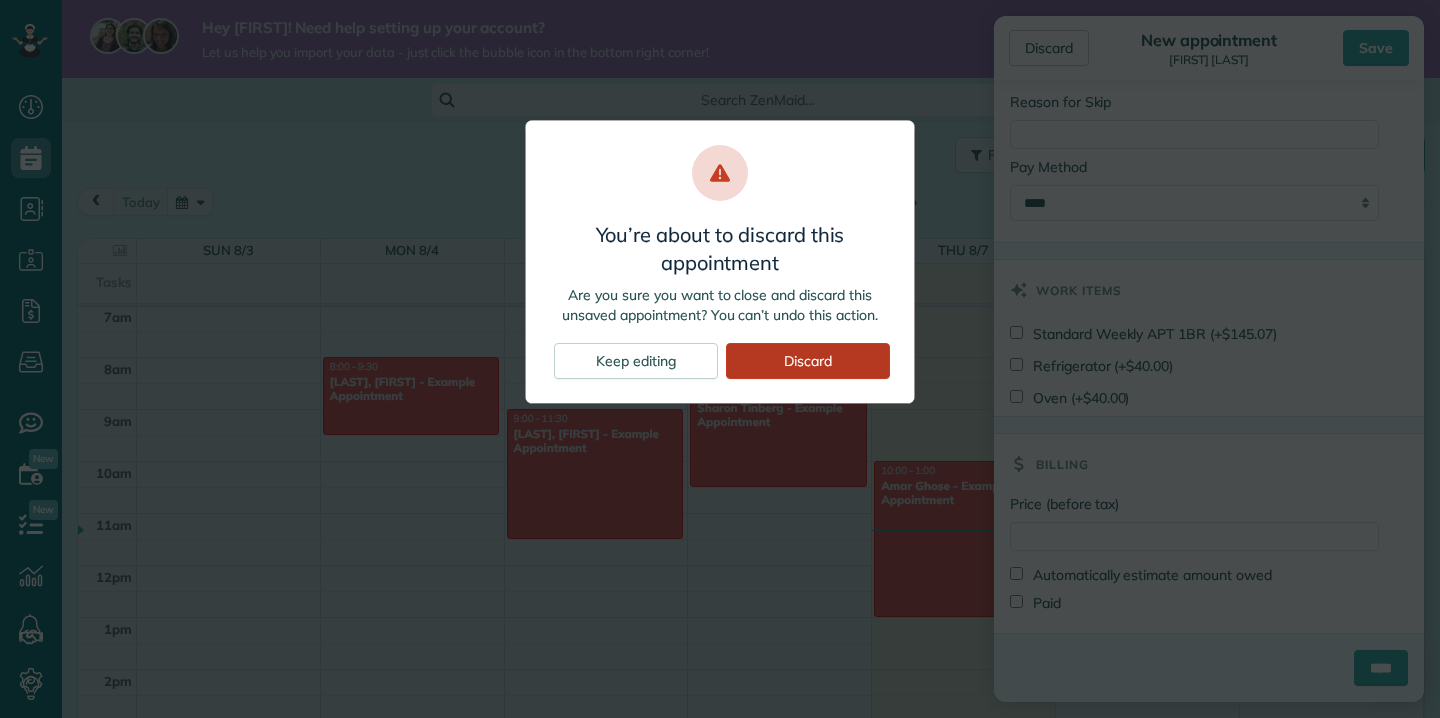 click on "Discard" at bounding box center [808, 361] 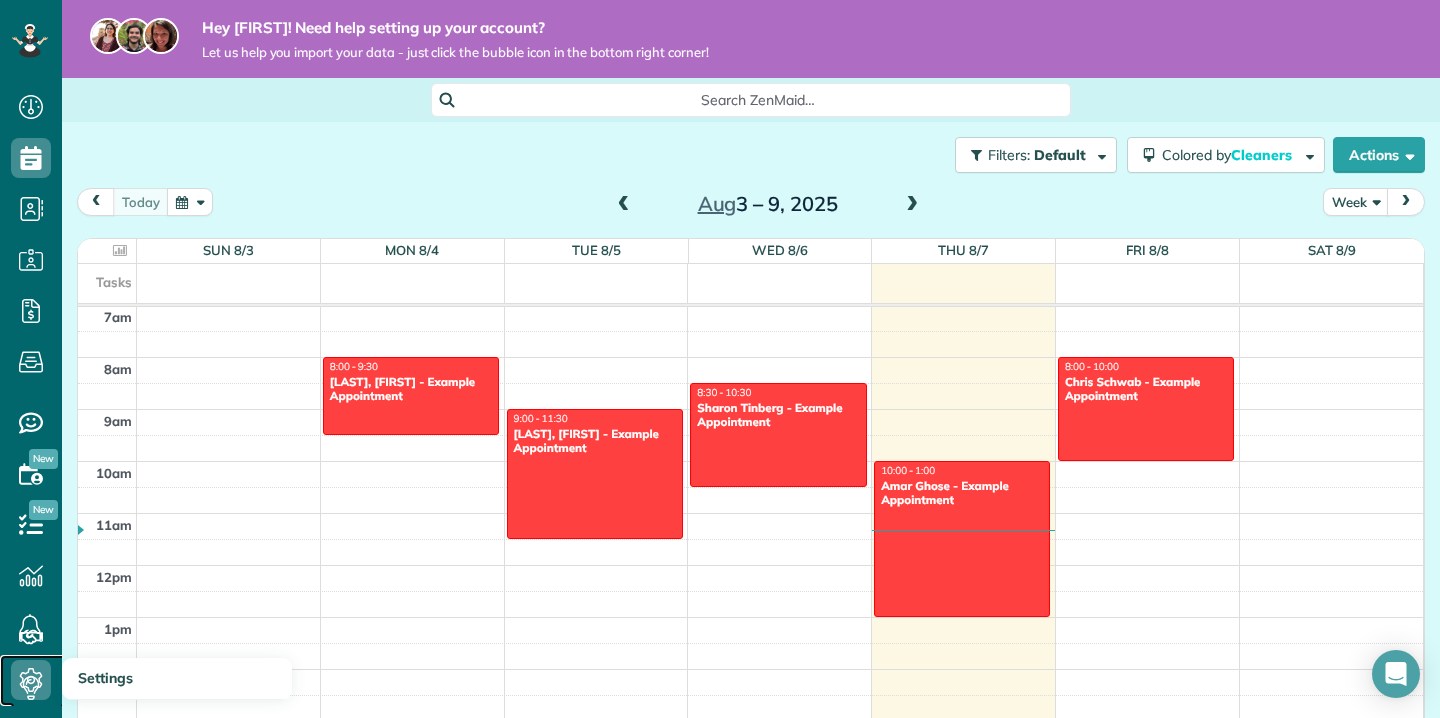 click 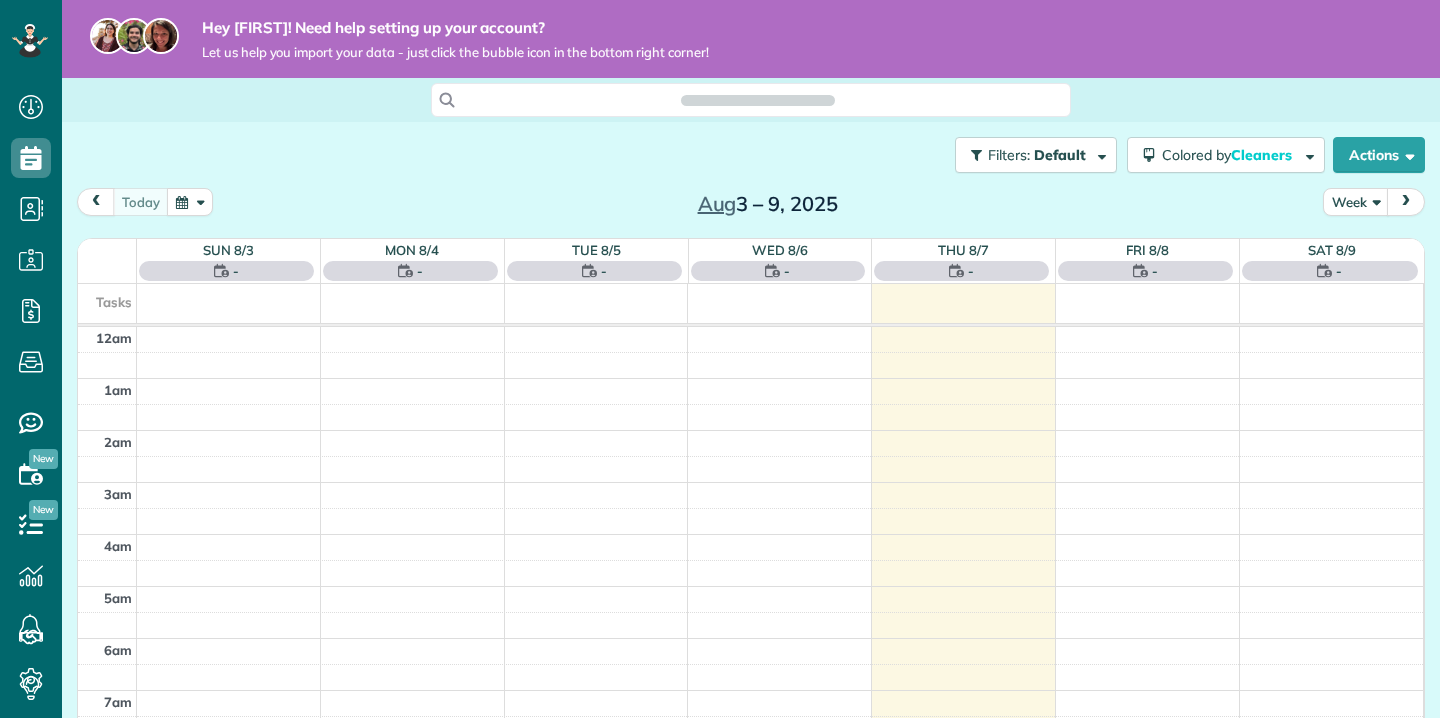 scroll, scrollTop: 0, scrollLeft: 0, axis: both 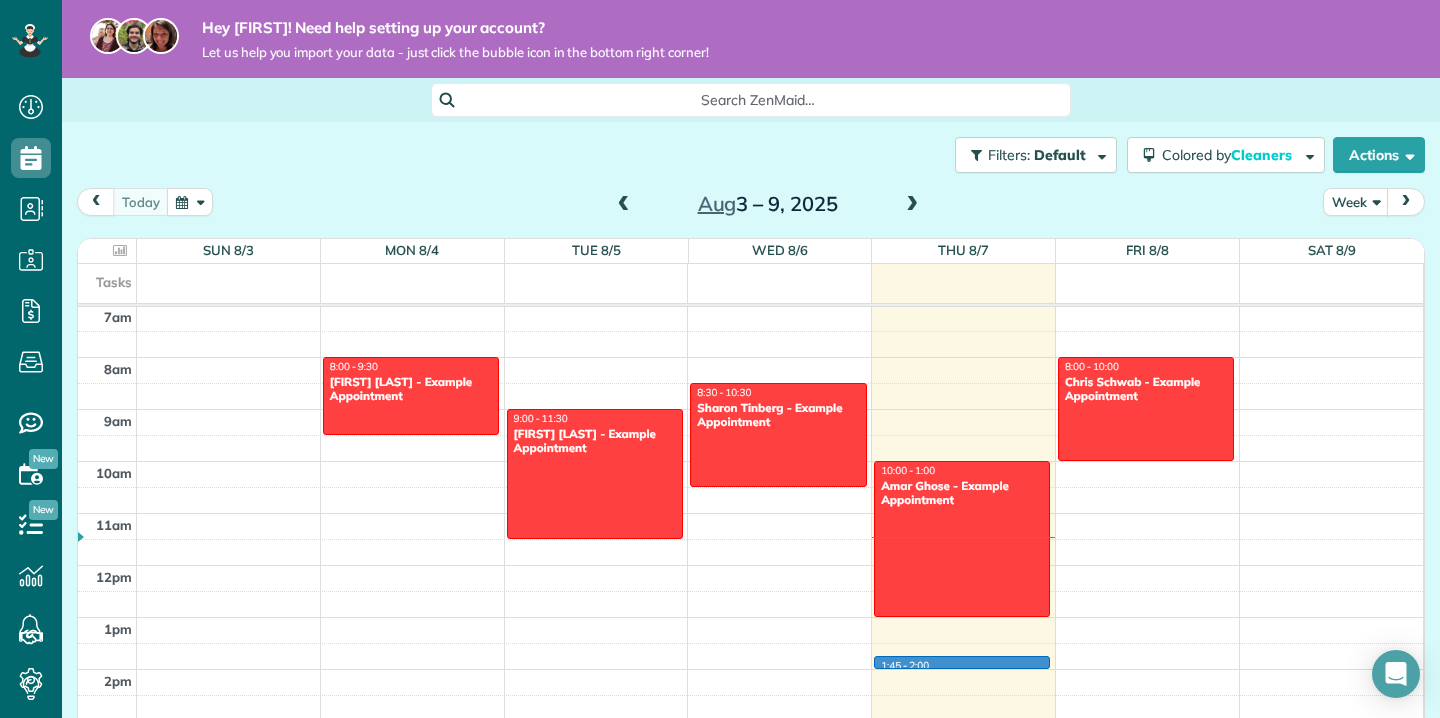 click on "12am 1am 2am 3am 4am 5am 6am 7am 8am 9am 10am 11am 12pm 1pm 2pm 3pm 4pm 5pm 6pm 7pm 8pm 9pm 10pm 11pm 8:00 - 9:30 [FIRST] [LAST] - Example Appointment [NUMBER] [STREET] [CITY], [STATE] [POSTAL_CODE] 9:00 - 11:30 [FIRST] [LAST] - Example Appointment [NUMBER] [STREET] [CITY], [STATE] [POSTAL_CODE] 8:30 - 10:30 [FIRST] [LAST] - Example Appointment [NUMBER] [STREET] [CITY], [STATE] [POSTAL_CODE] 1:45 - 2:00 10:00 - 1:00 [FIRST] [LAST] - Example Appointment [NUMBER] [STREET] [CITY], [STATE] [POSTAL_CODE] 8:00 - 10:00 [FIRST] [LAST] - Example Appointment [NUMBER] [STREET] [CITY], [STATE] [POSTAL_CODE]" at bounding box center (750, 565) 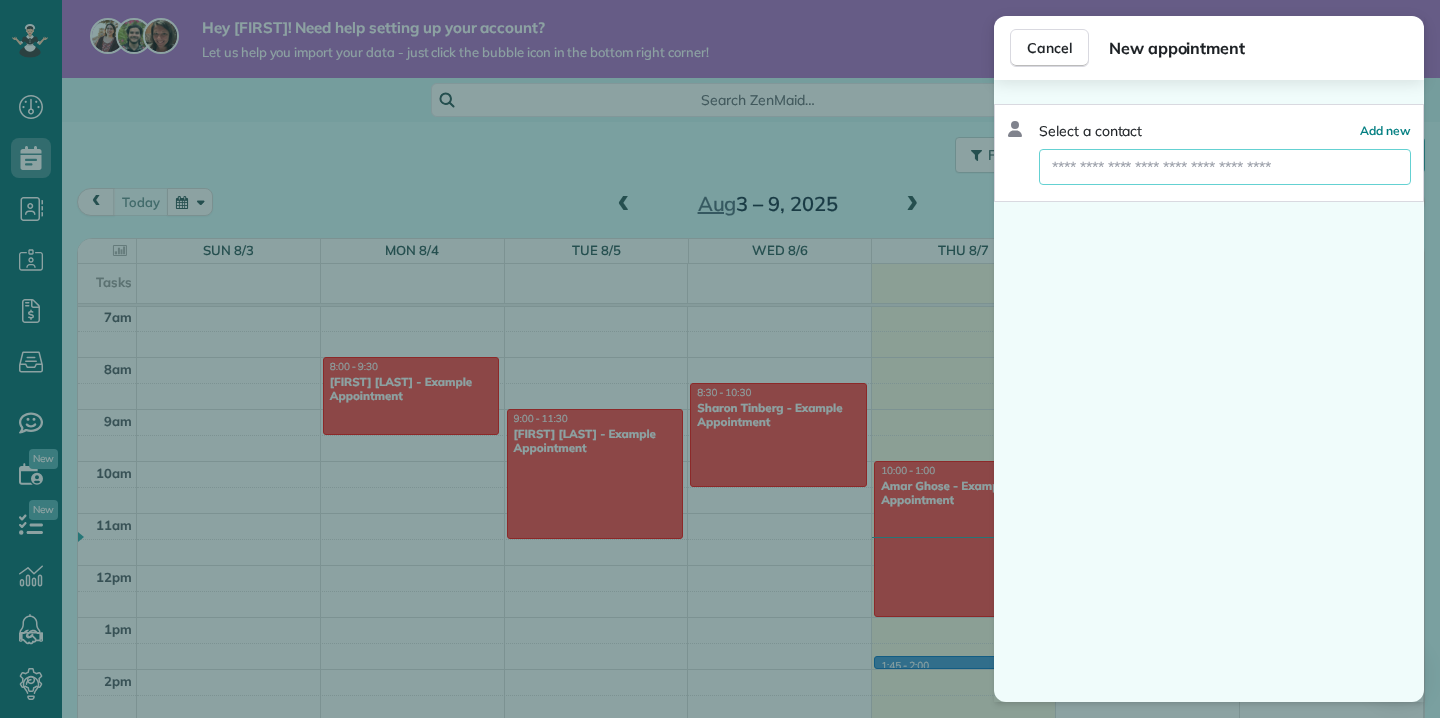click at bounding box center (1225, 167) 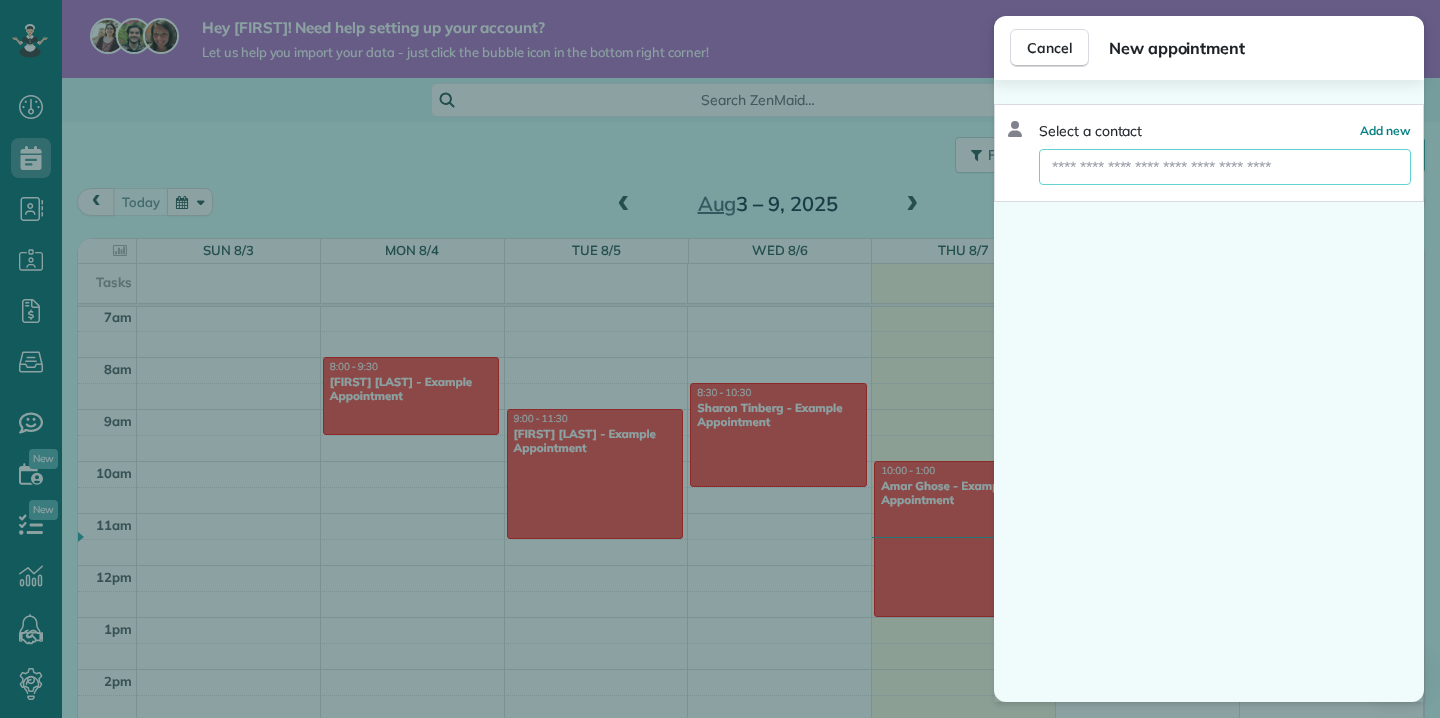 type on "**********" 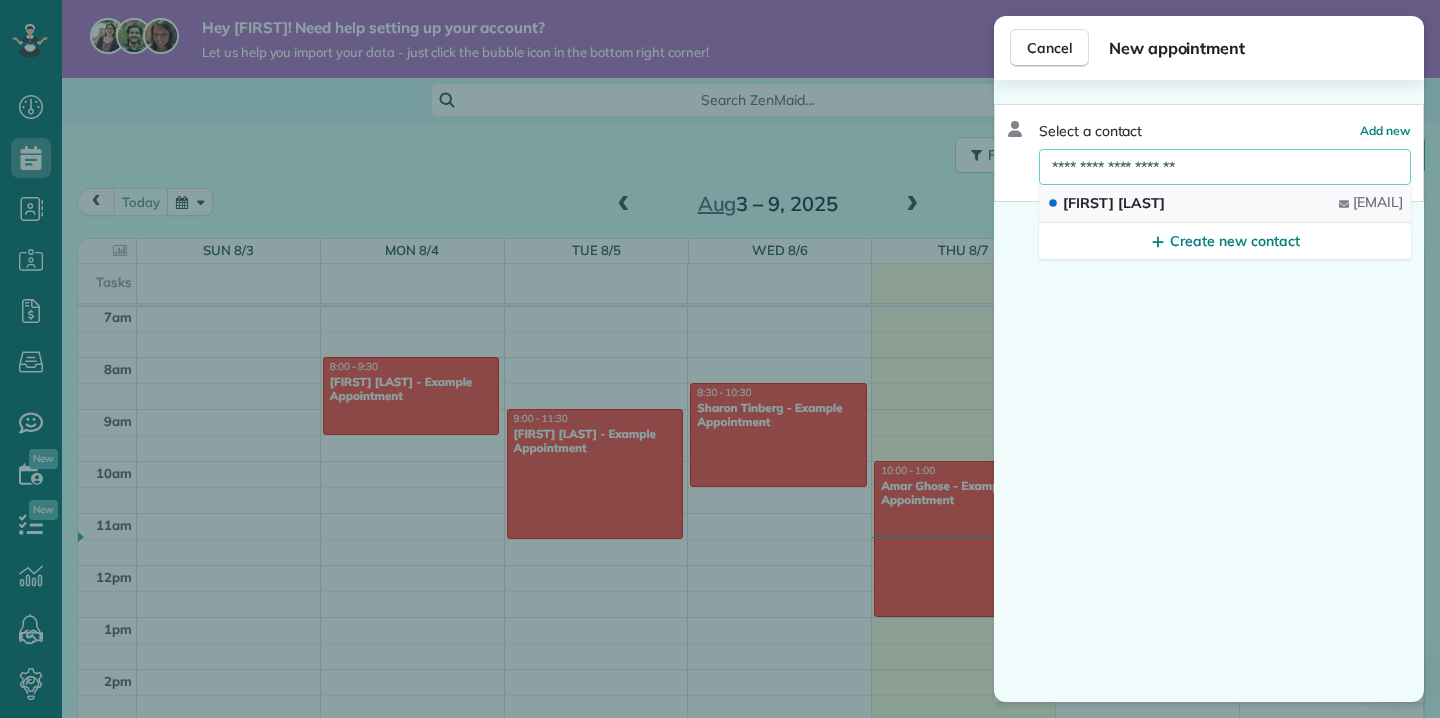 click on "[FIRST] [LAST] [EMAIL]" at bounding box center (1225, 204) 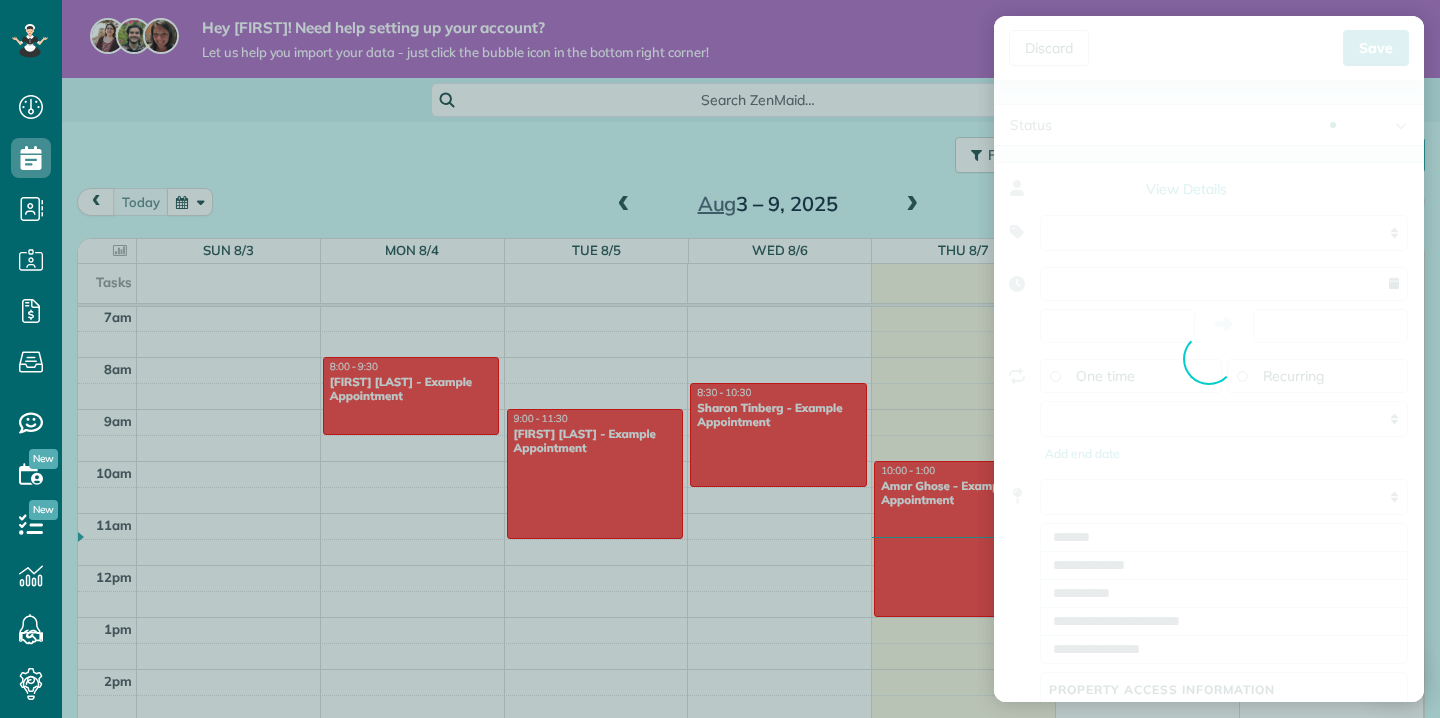 type on "**********" 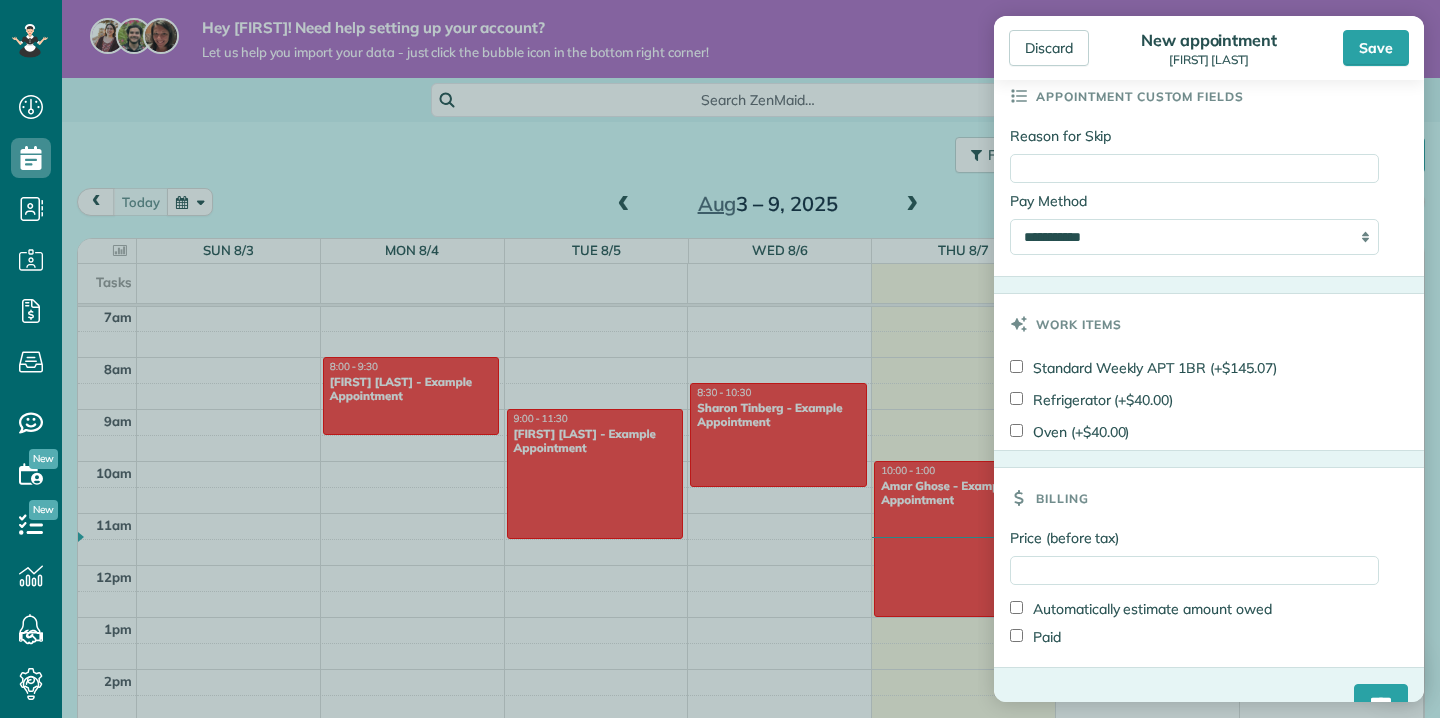 scroll, scrollTop: 1051, scrollLeft: 0, axis: vertical 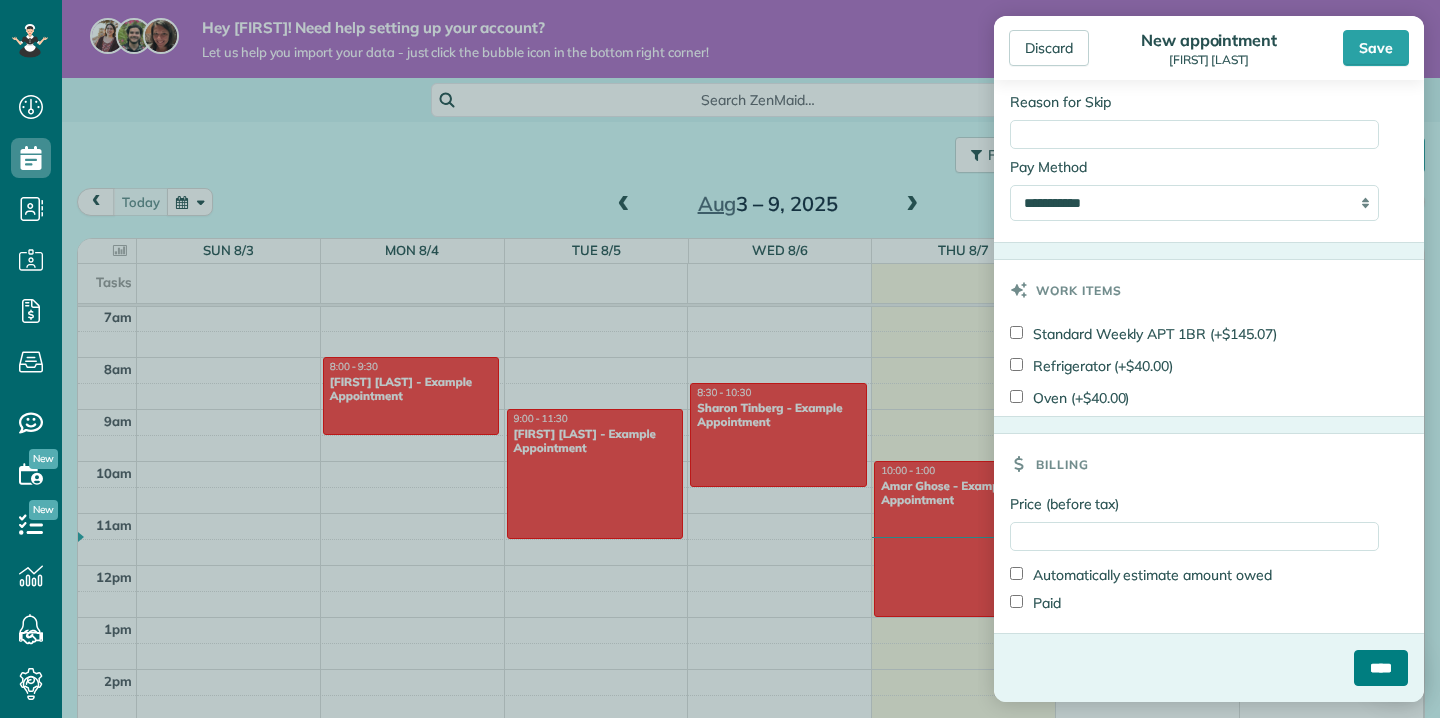 click on "****" at bounding box center [1381, 668] 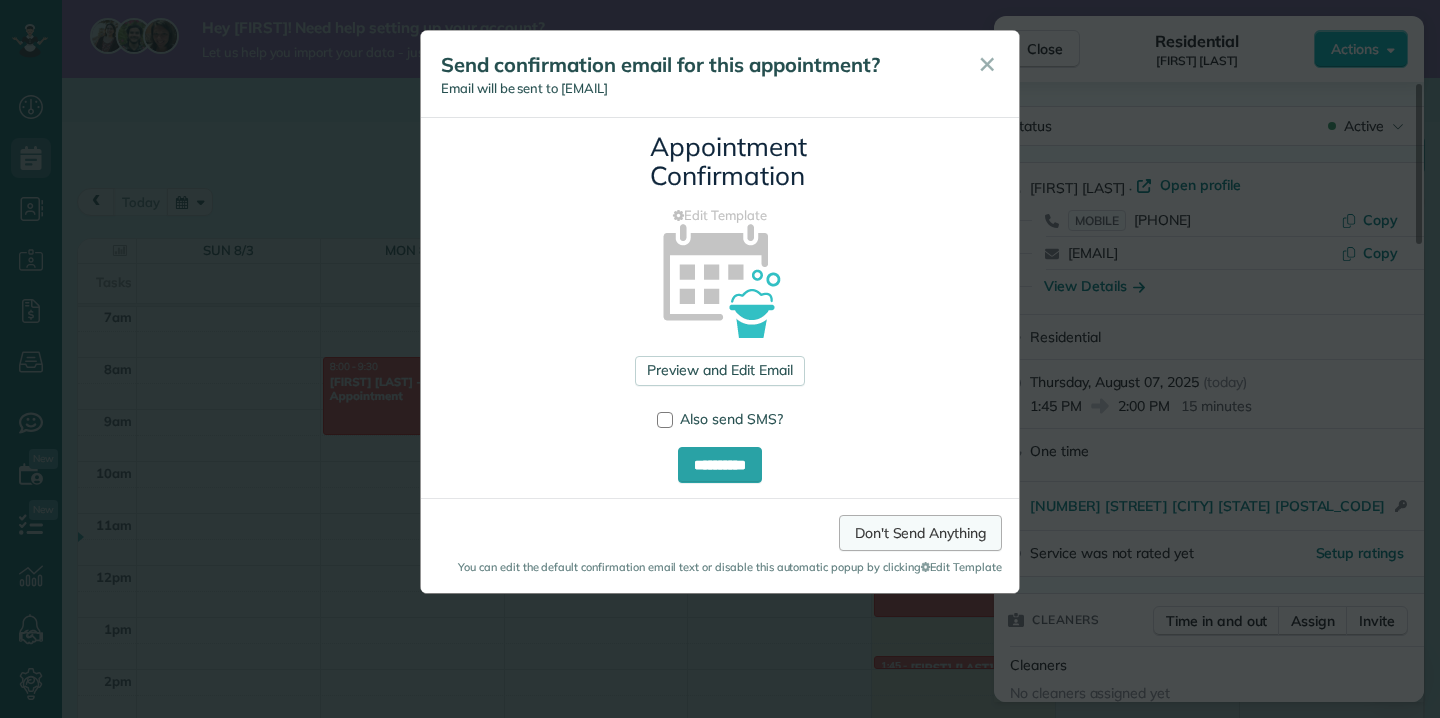 click on "Don't Send Anything" at bounding box center (920, 533) 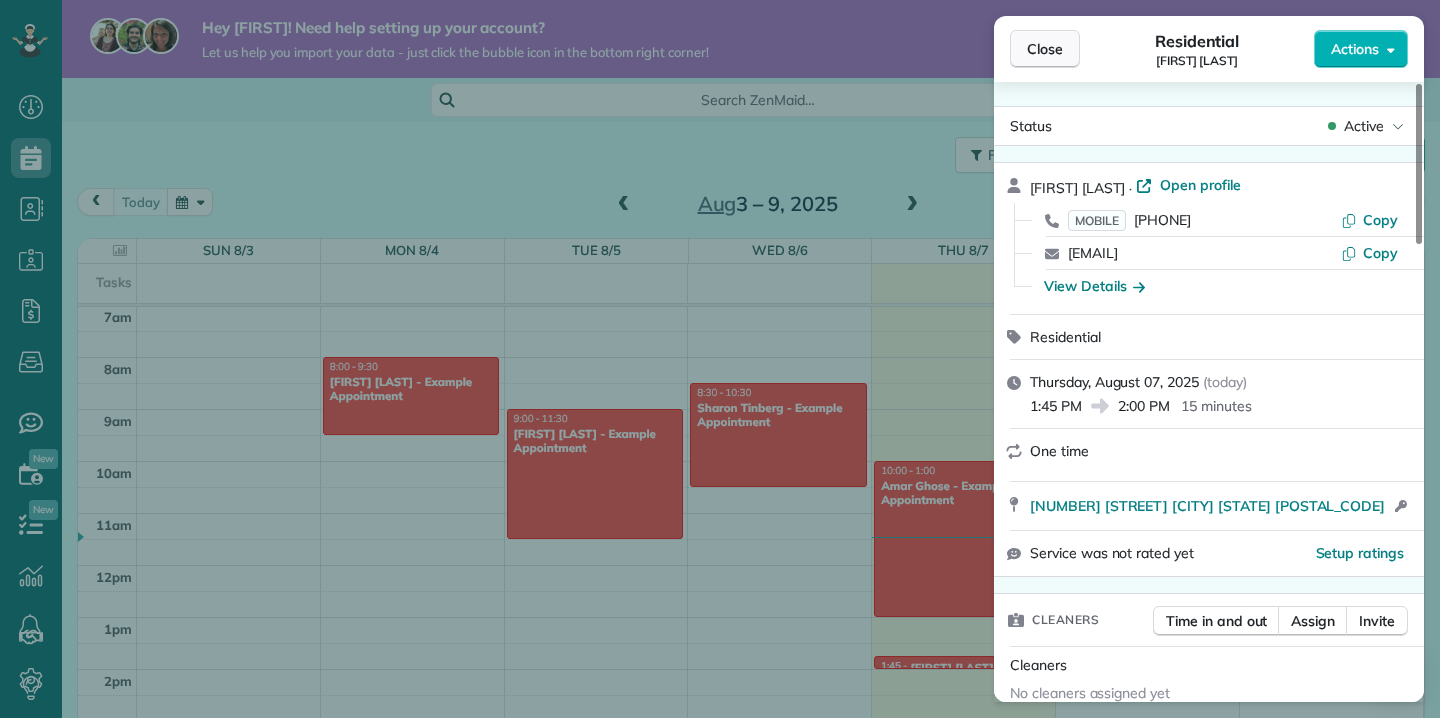 click on "Close" at bounding box center (1045, 49) 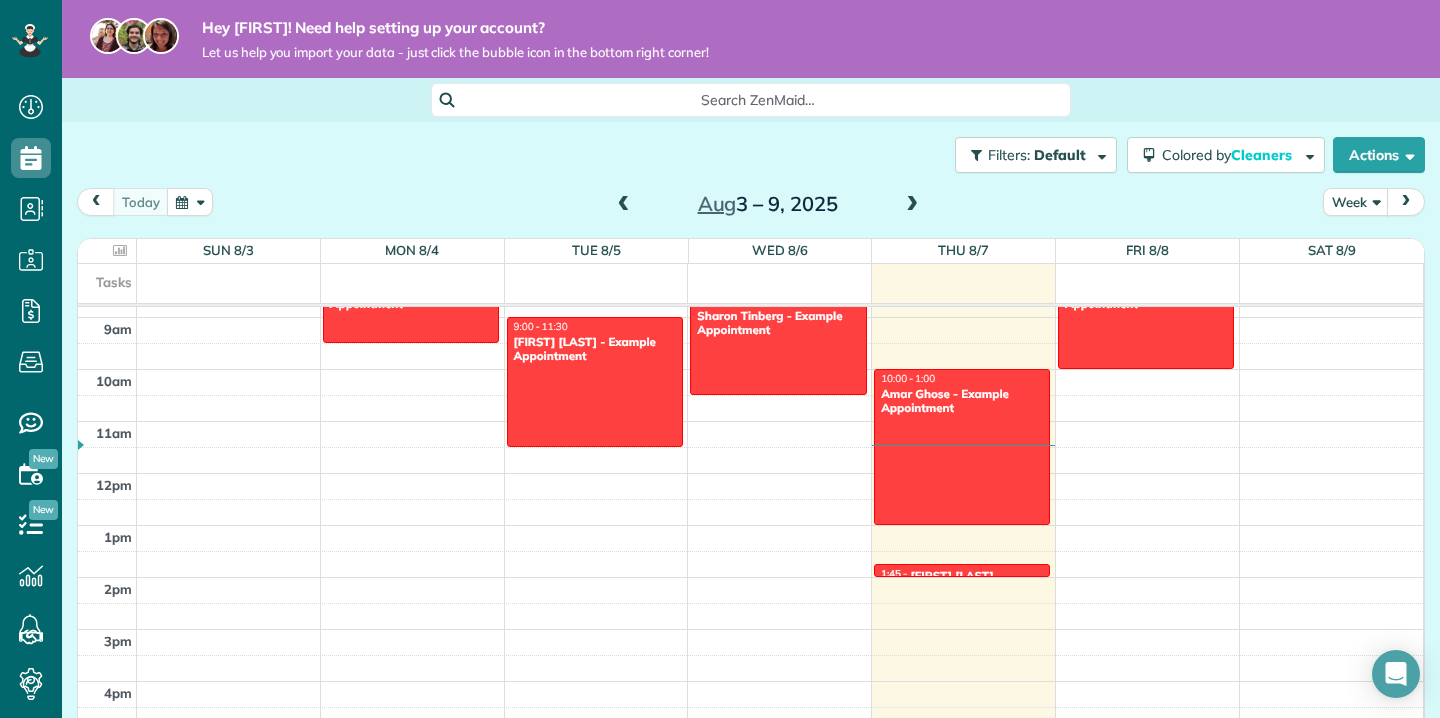 scroll, scrollTop: 481, scrollLeft: 0, axis: vertical 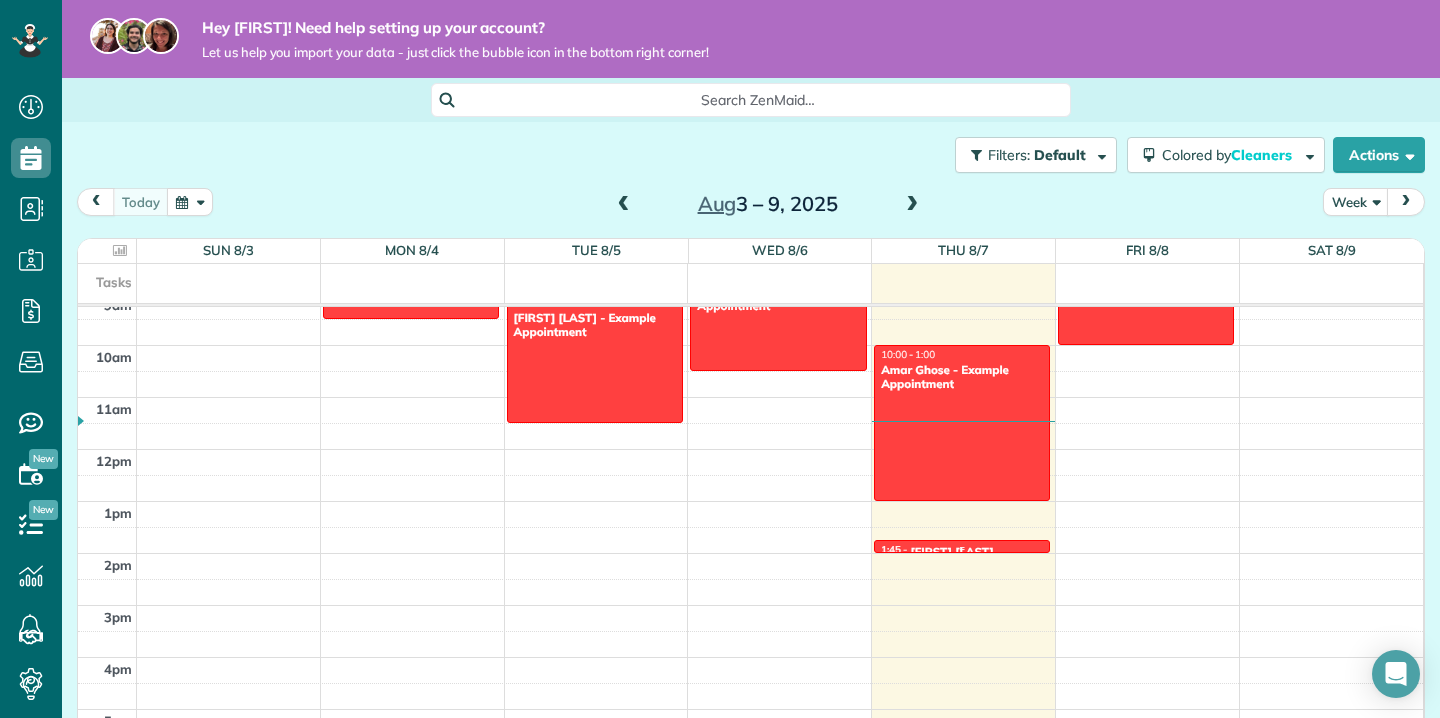 click on "1:45 - 2:00 [FIRST] [LAST]" at bounding box center (962, 551) 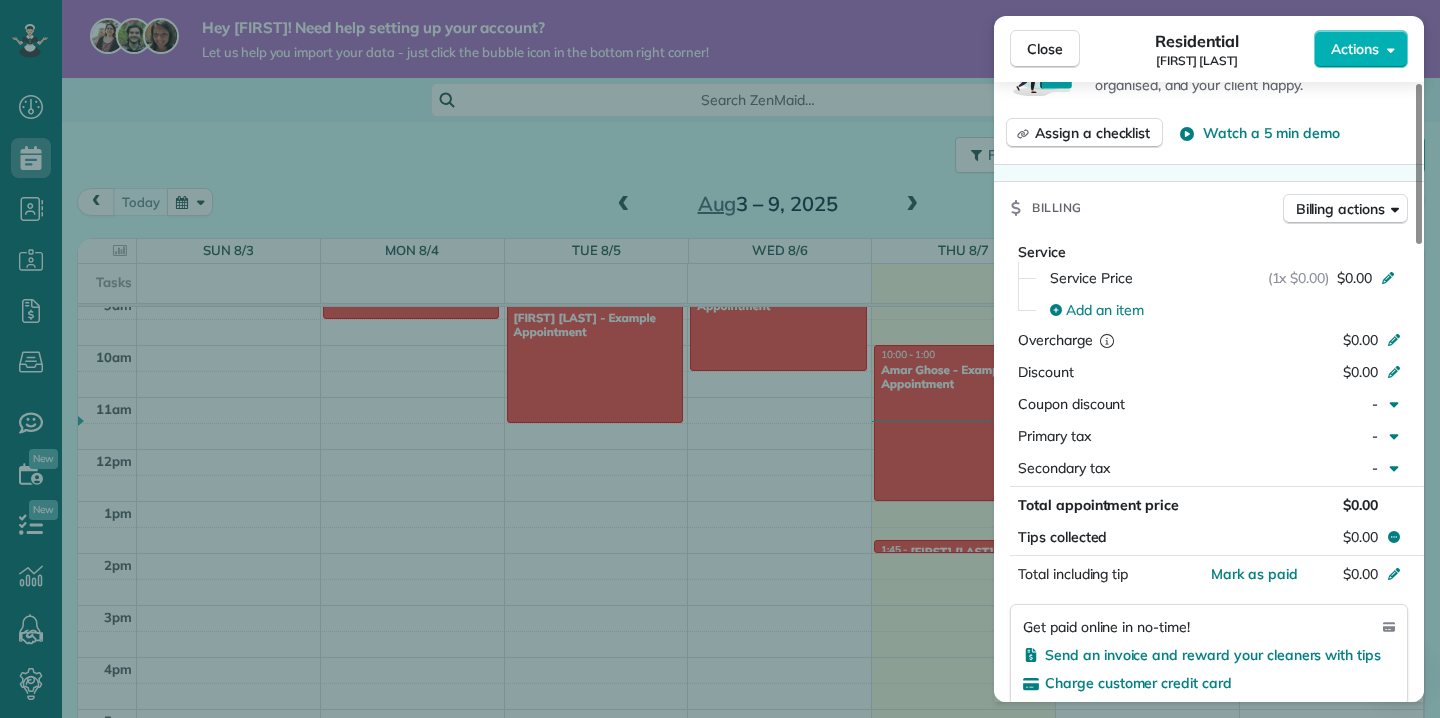 scroll, scrollTop: 744, scrollLeft: 0, axis: vertical 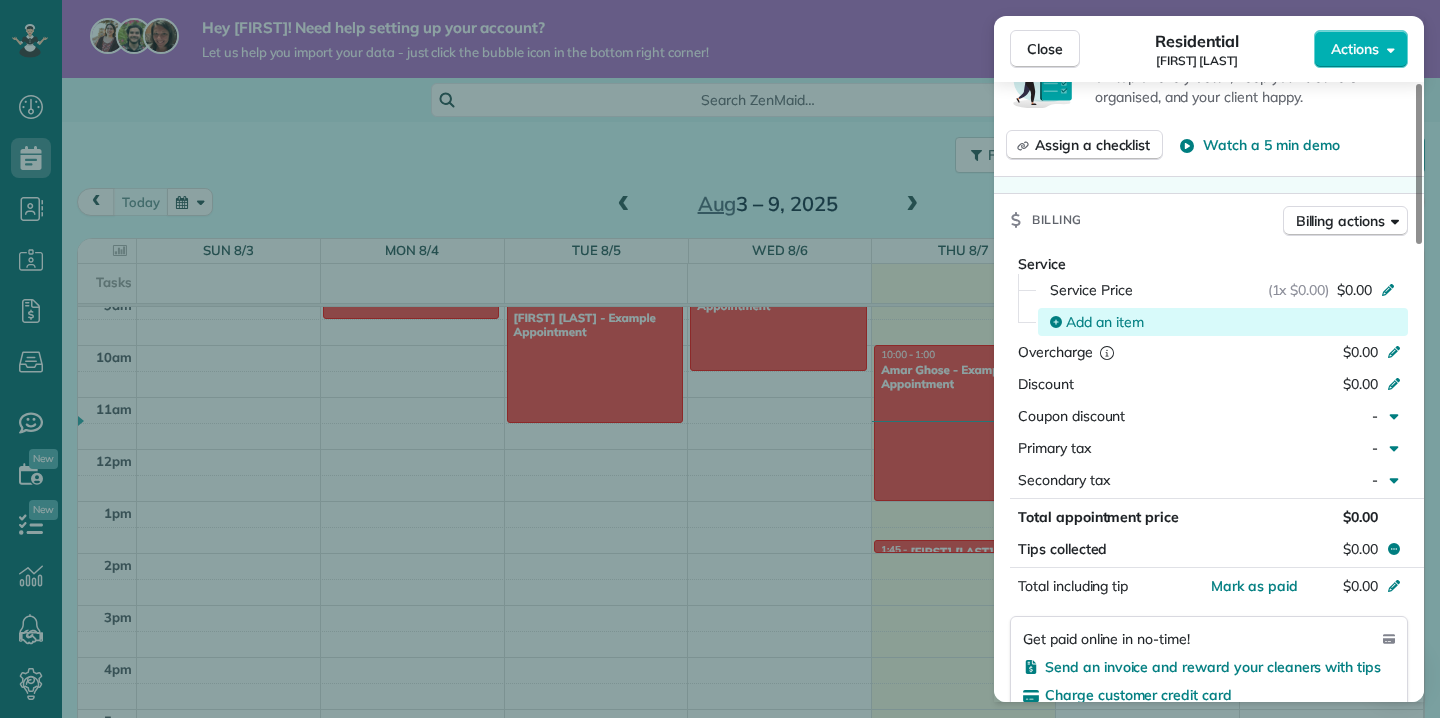 click on "Add an item" at bounding box center (1105, 322) 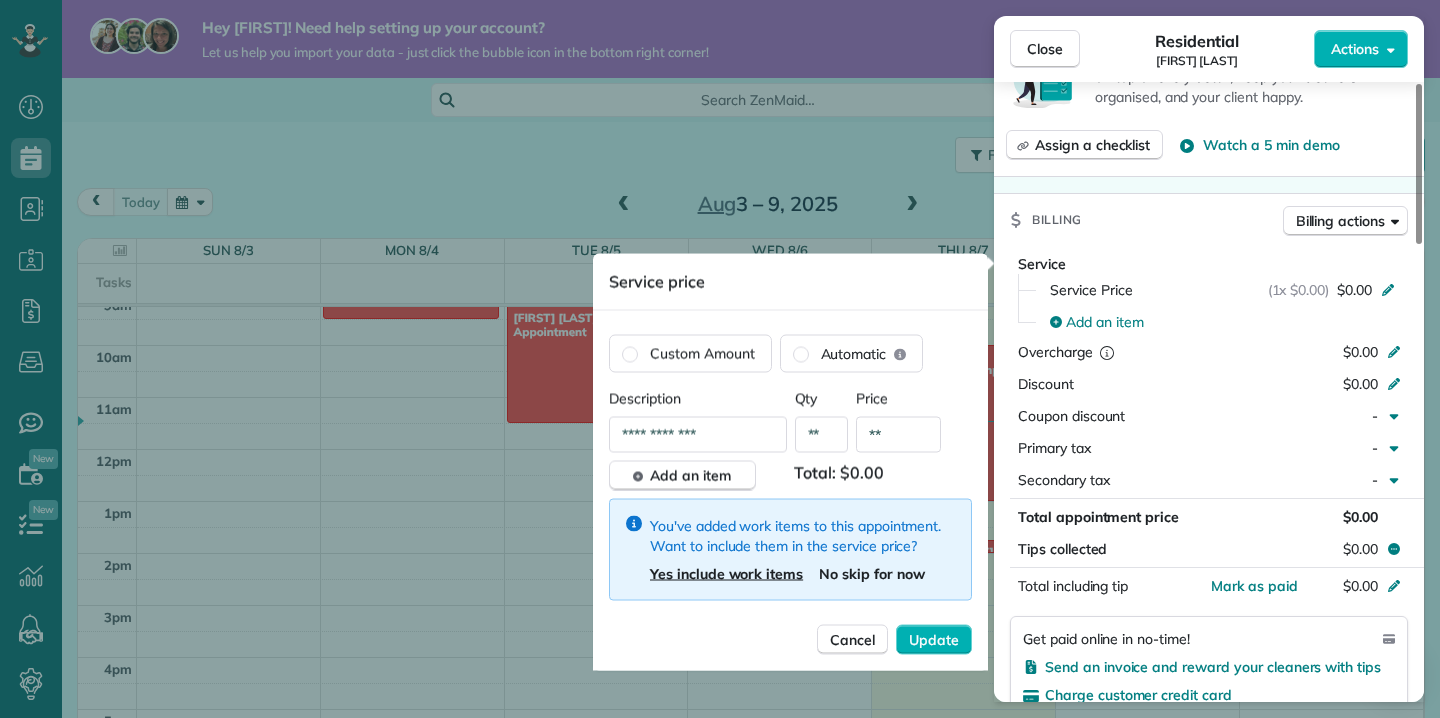 click on "Yes include work items" at bounding box center [726, 574] 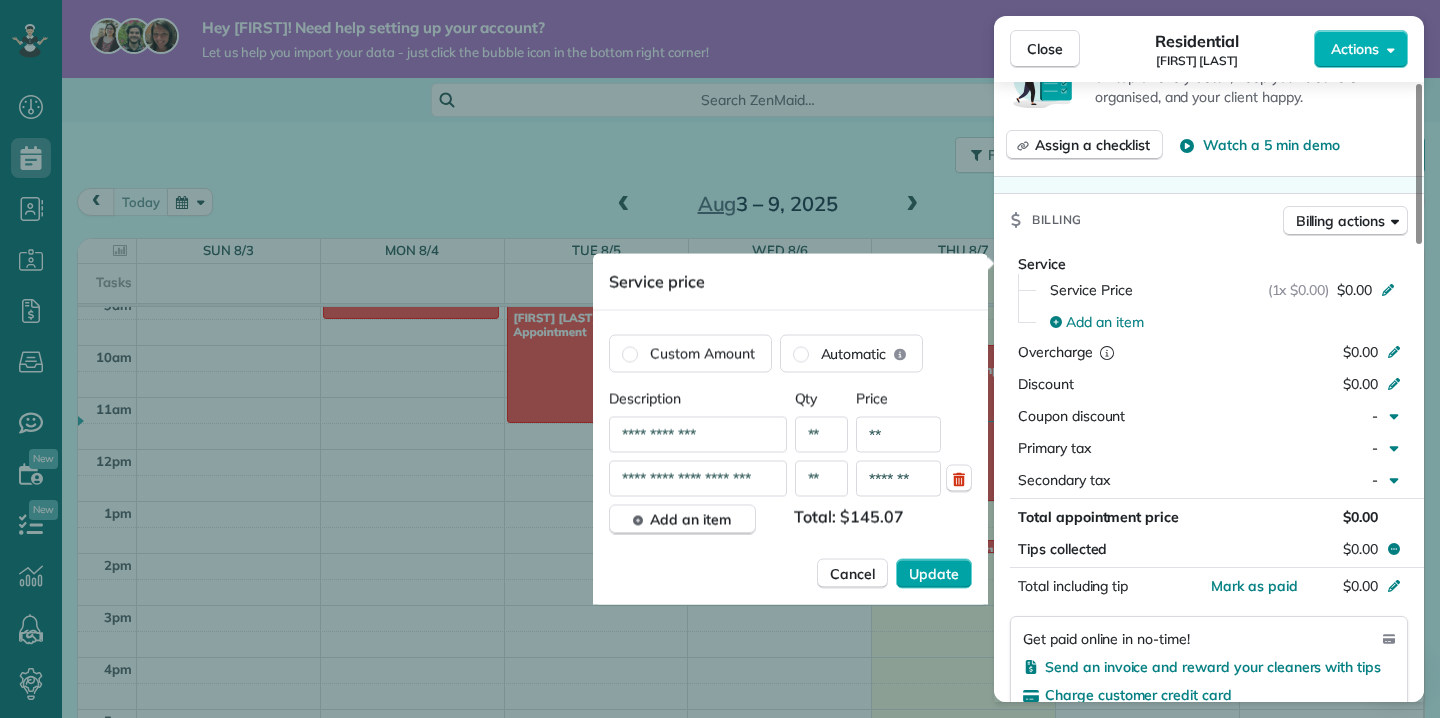 click on "Update" at bounding box center [934, 574] 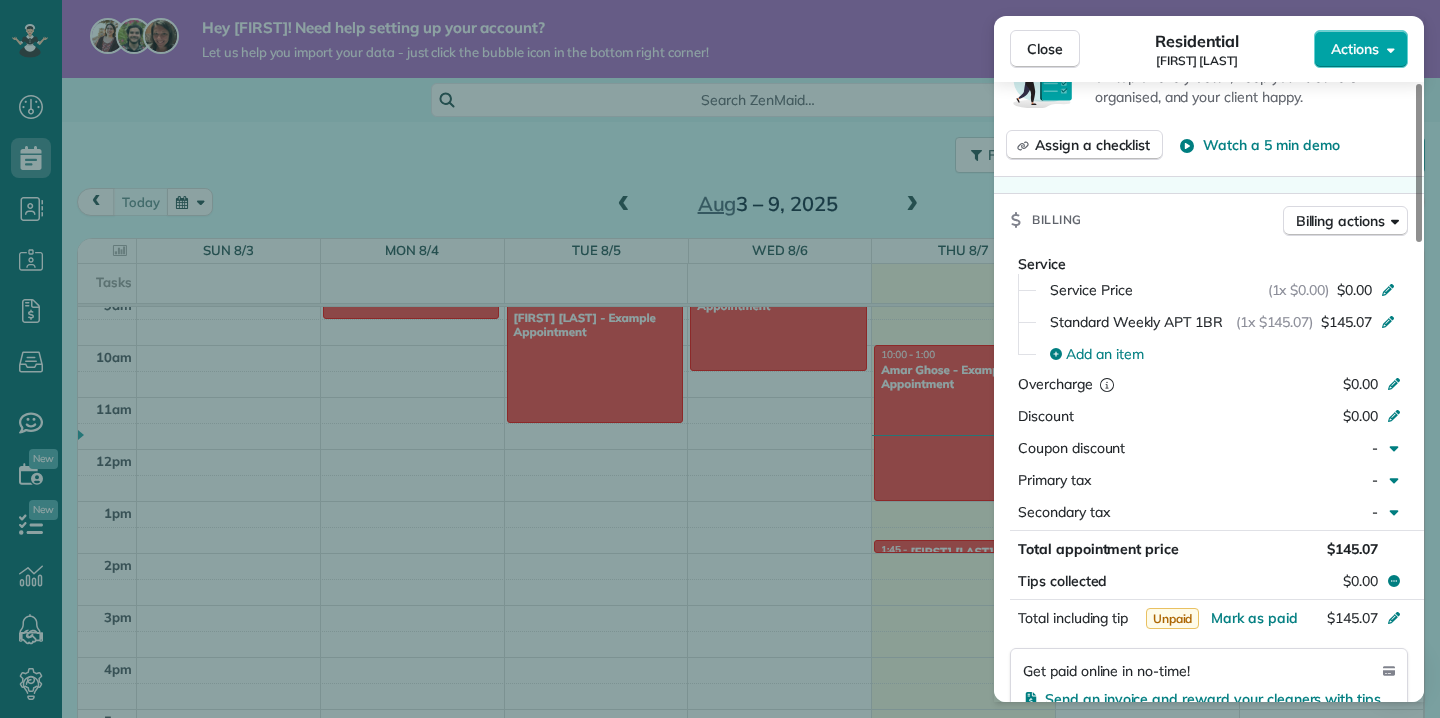 click on "Actions" at bounding box center [1355, 49] 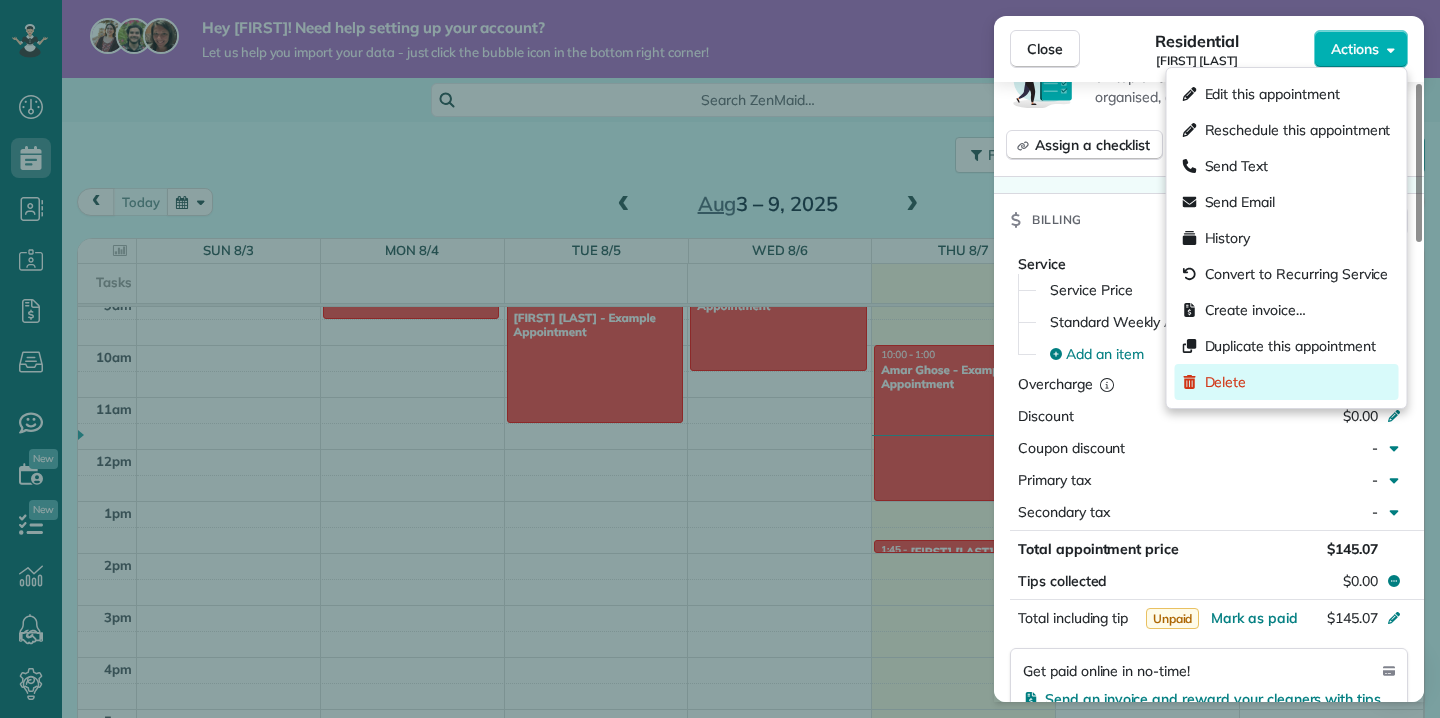 click on "Delete" at bounding box center (1226, 382) 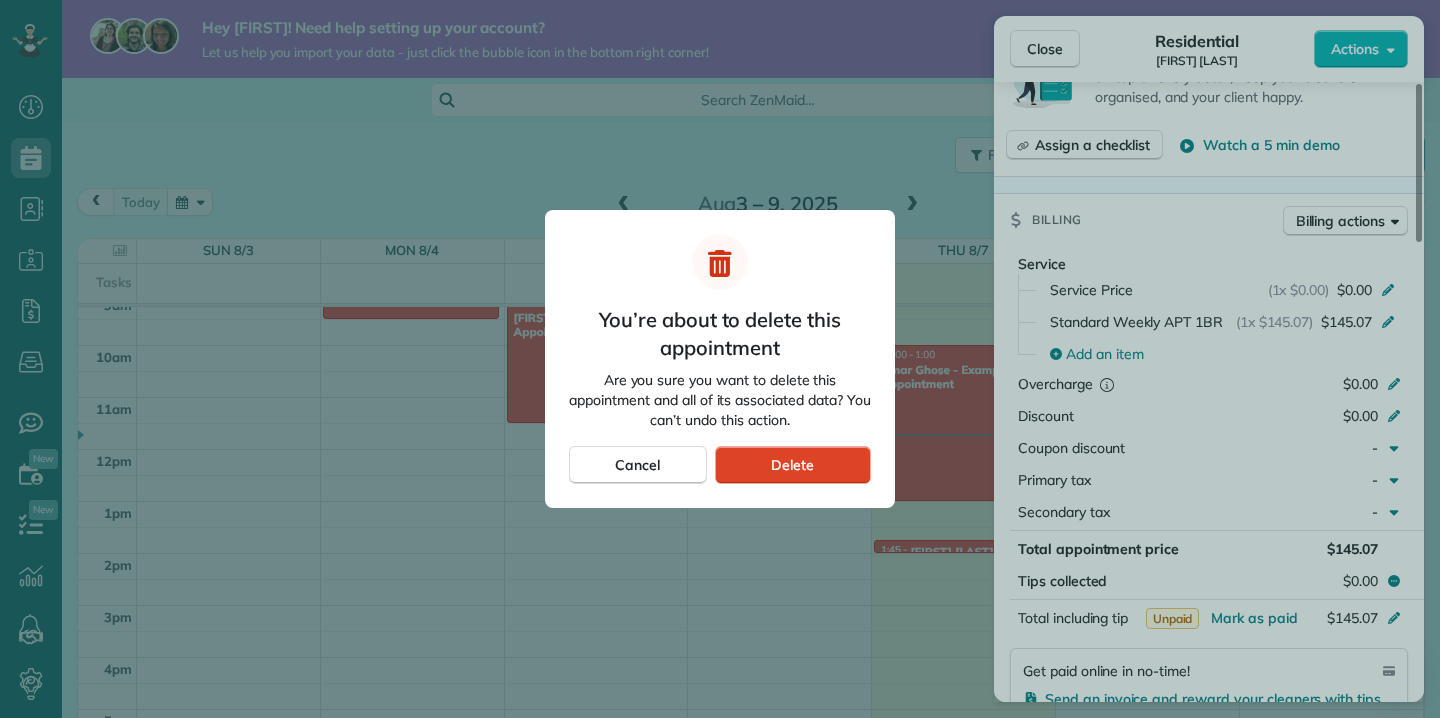 click on "Delete" at bounding box center (792, 465) 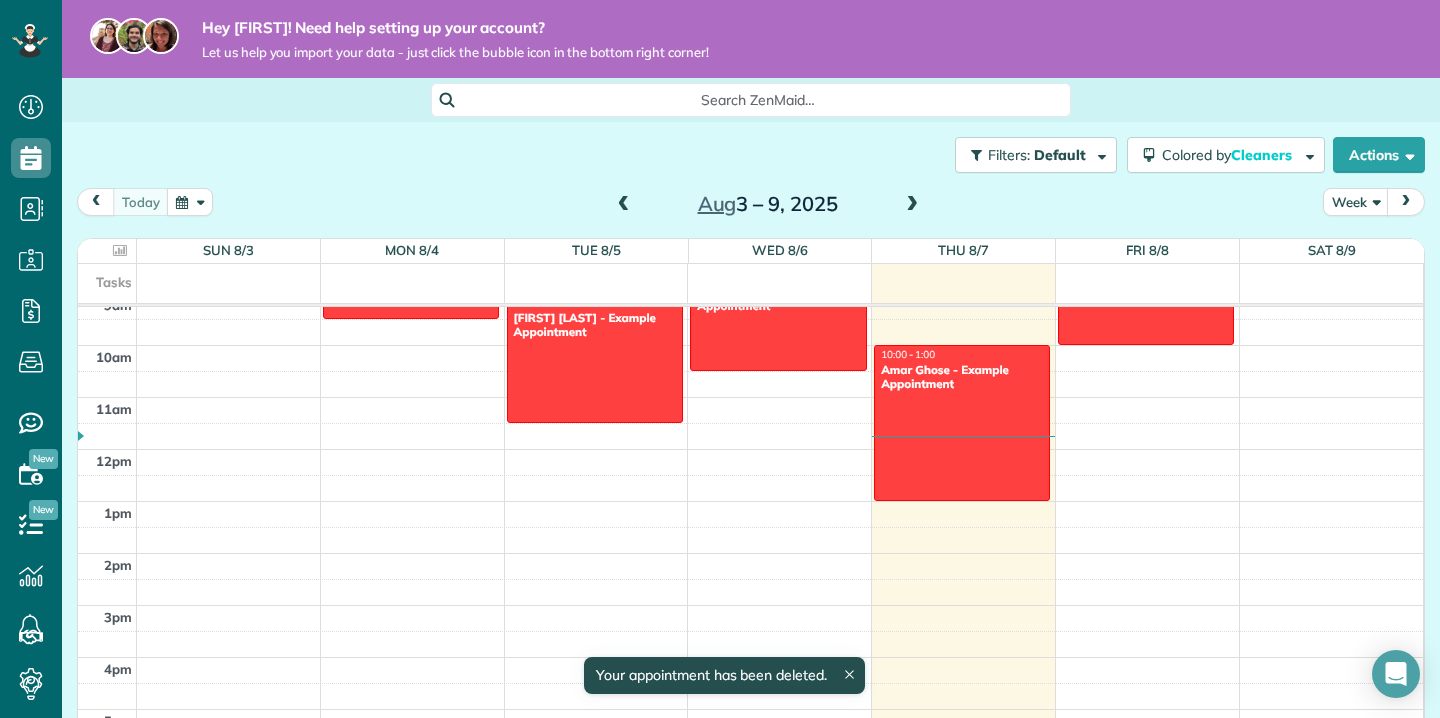 click on "12am 1am 2am 3am 4am 5am 6am 7am 8am 9am 10am 11am 12pm 1pm 2pm 3pm 4pm 5pm 6pm 7pm 8pm 9pm 10pm 11pm 8:00 - 9:30 [FIRST] [LAST] - Example Appointment [NUMBER] [STREET] [CITY], [STATE] [POSTAL_CODE] 9:00 - 11:30 [FIRST] [LAST] - Example Appointment [NUMBER] [STREET] [CITY], [STATE] [POSTAL_CODE] 8:30 - 10:30 [FIRST] [LAST] - Example Appointment [NUMBER] [STREET] [CITY], [STATE] [POSTAL_CODE] 10:00 - 1:00 [FIRST] [LAST] - Example Appointment [NUMBER] [STREET] [CITY], [STATE] [POSTAL_CODE] 8:00 - 10:00 [FIRST] [LAST] - Example Appointment [NUMBER] [STREET] [CITY], [STATE] [POSTAL_CODE]" at bounding box center [750, 449] 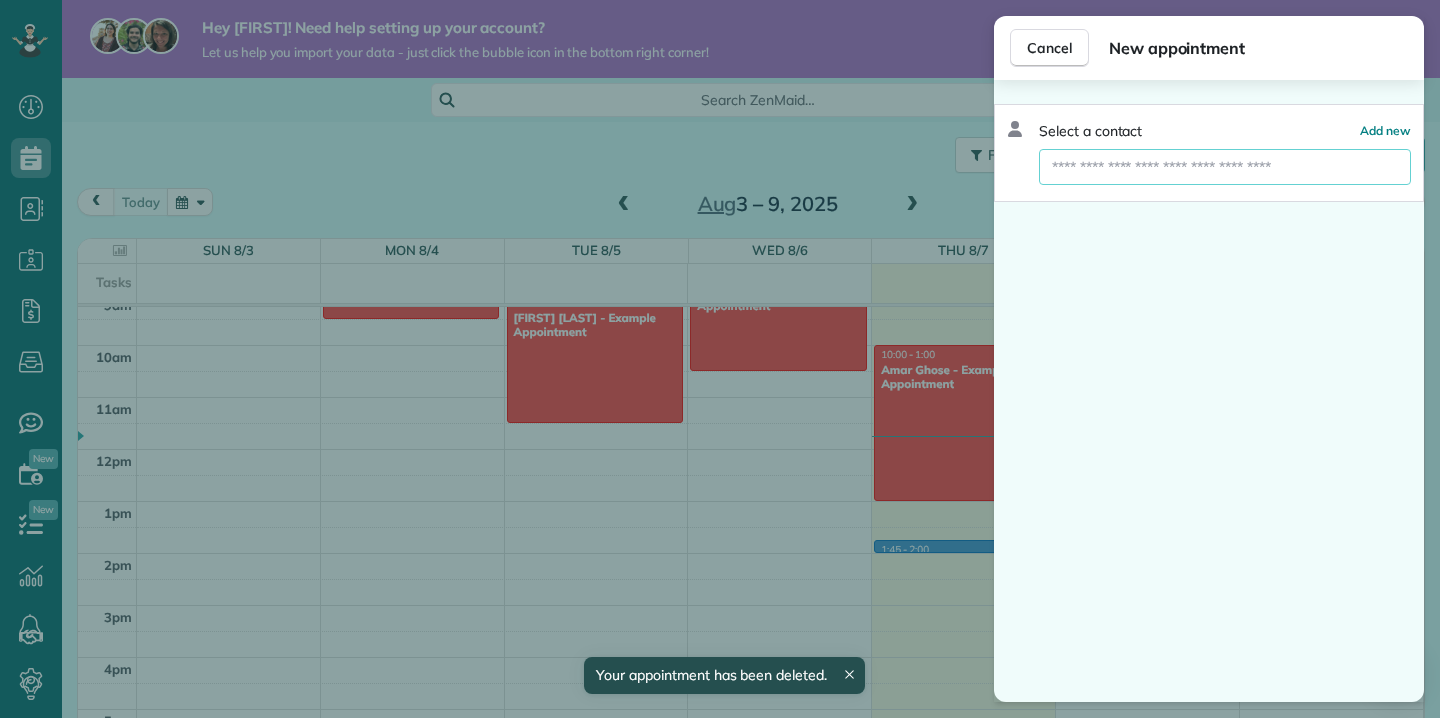click at bounding box center [1225, 167] 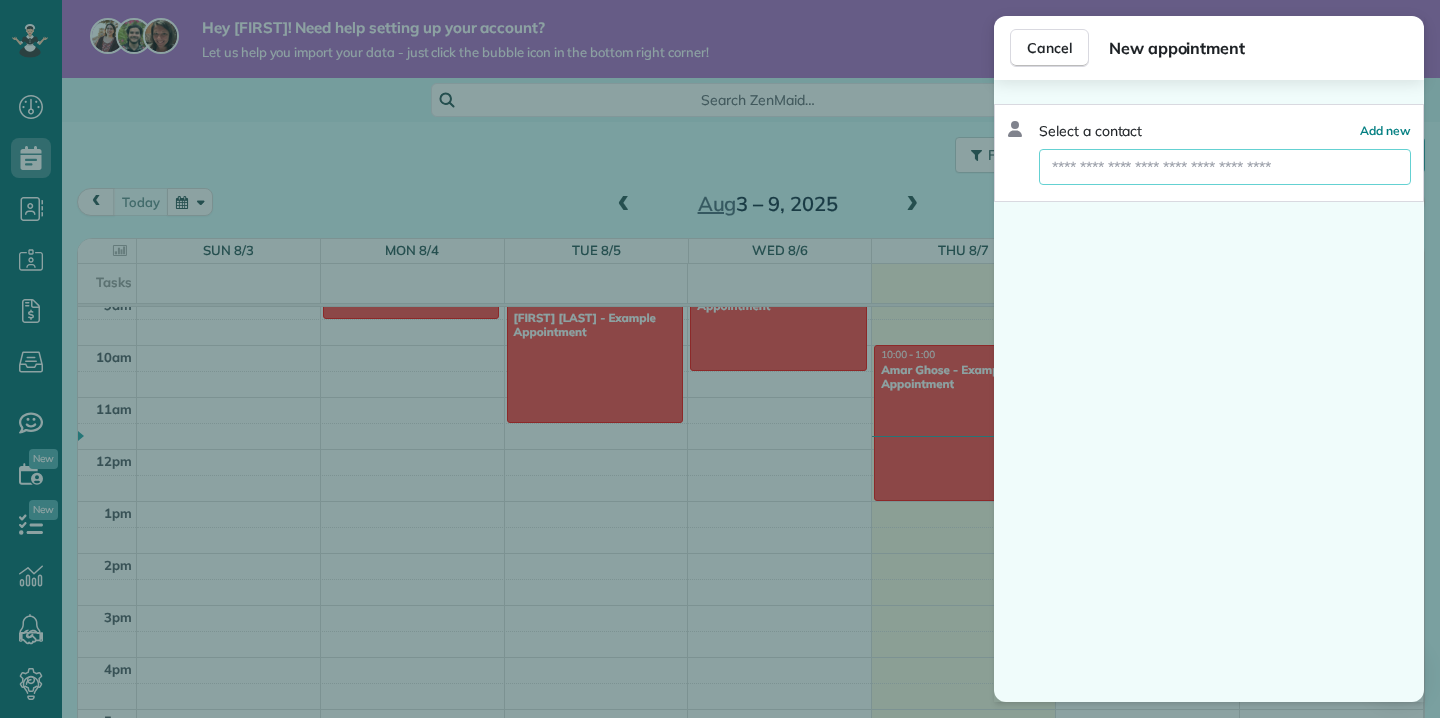 type on "**********" 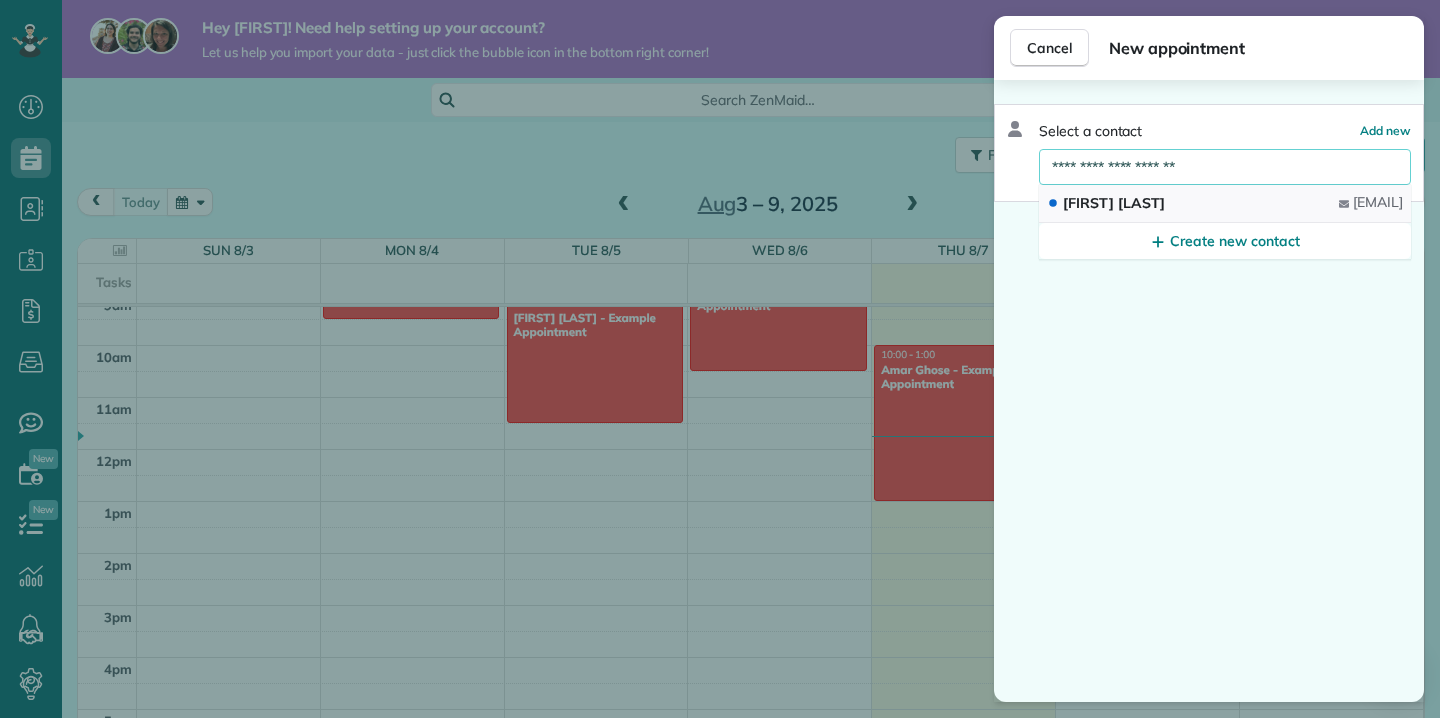 click on "[FIRST] [LAST]" at bounding box center (1114, 203) 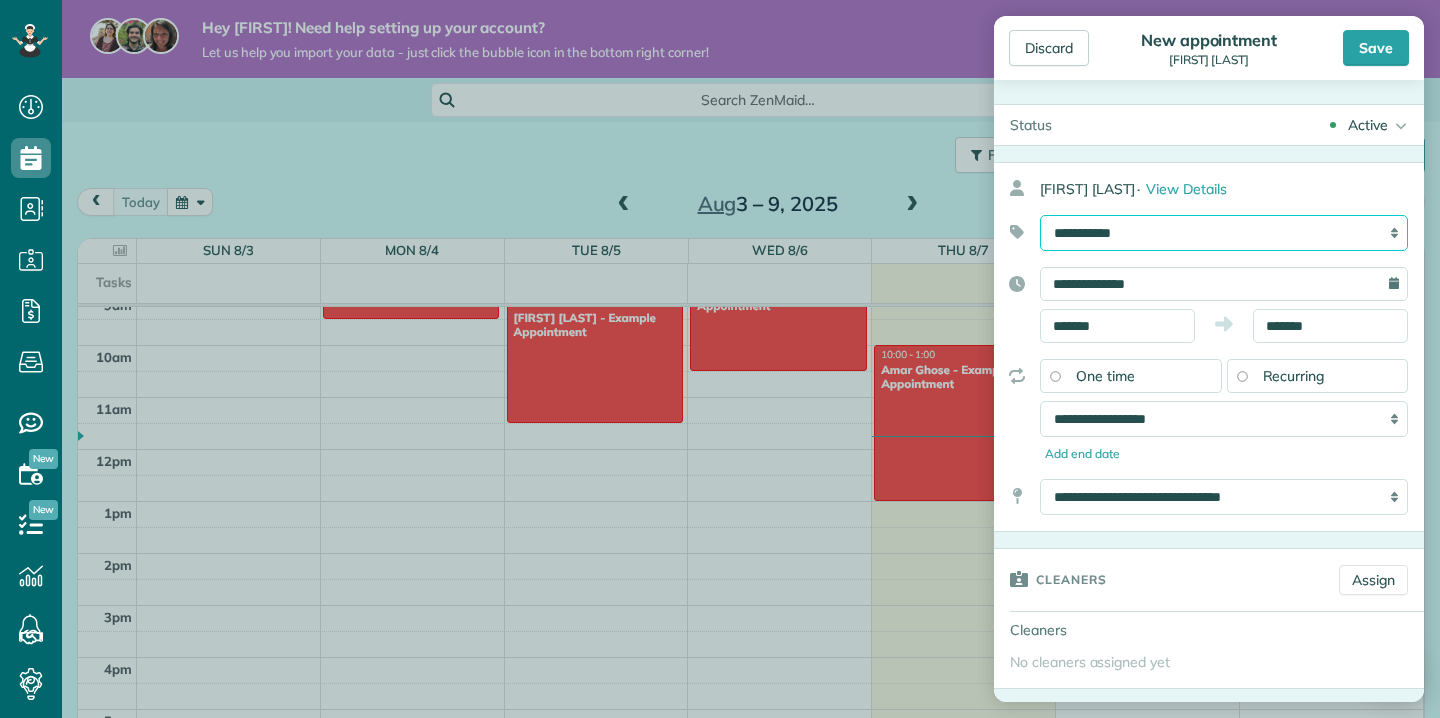 click on "**********" at bounding box center (1224, 233) 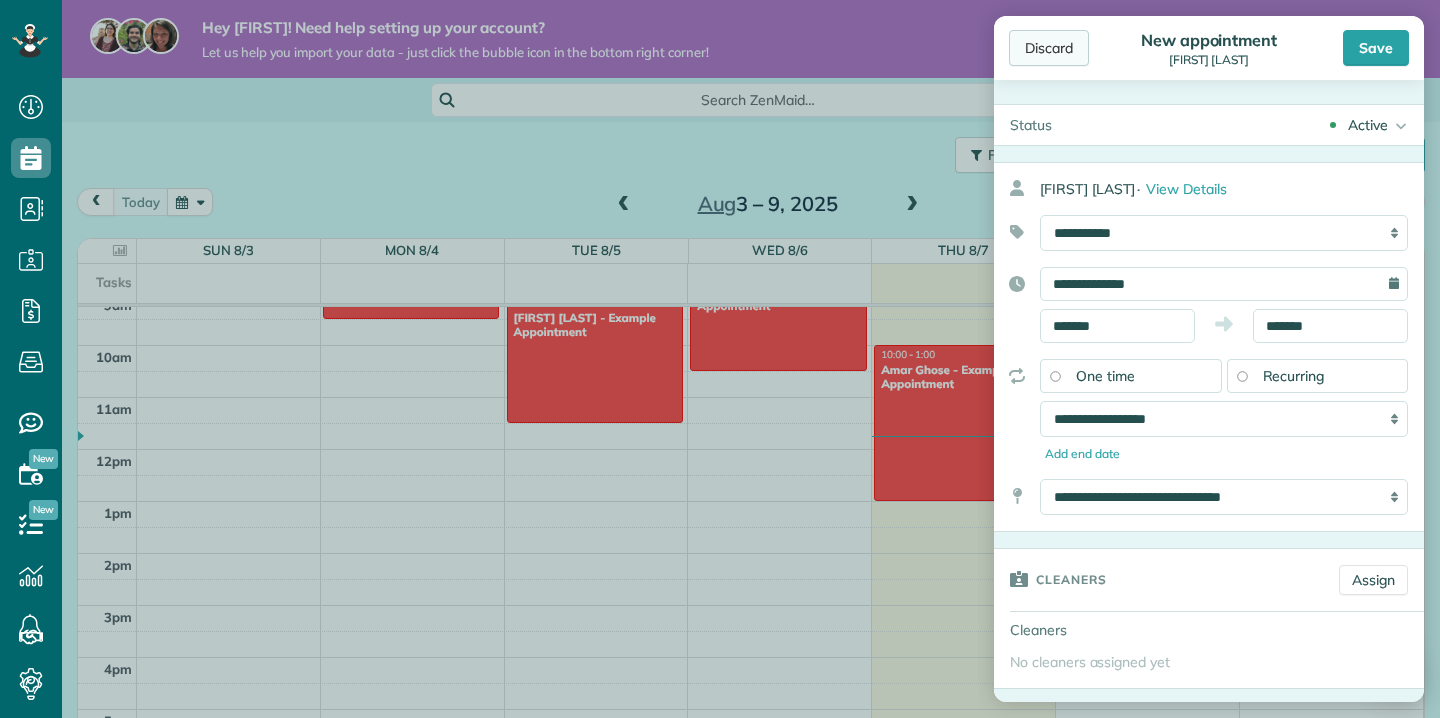 click on "Discard" at bounding box center (1049, 48) 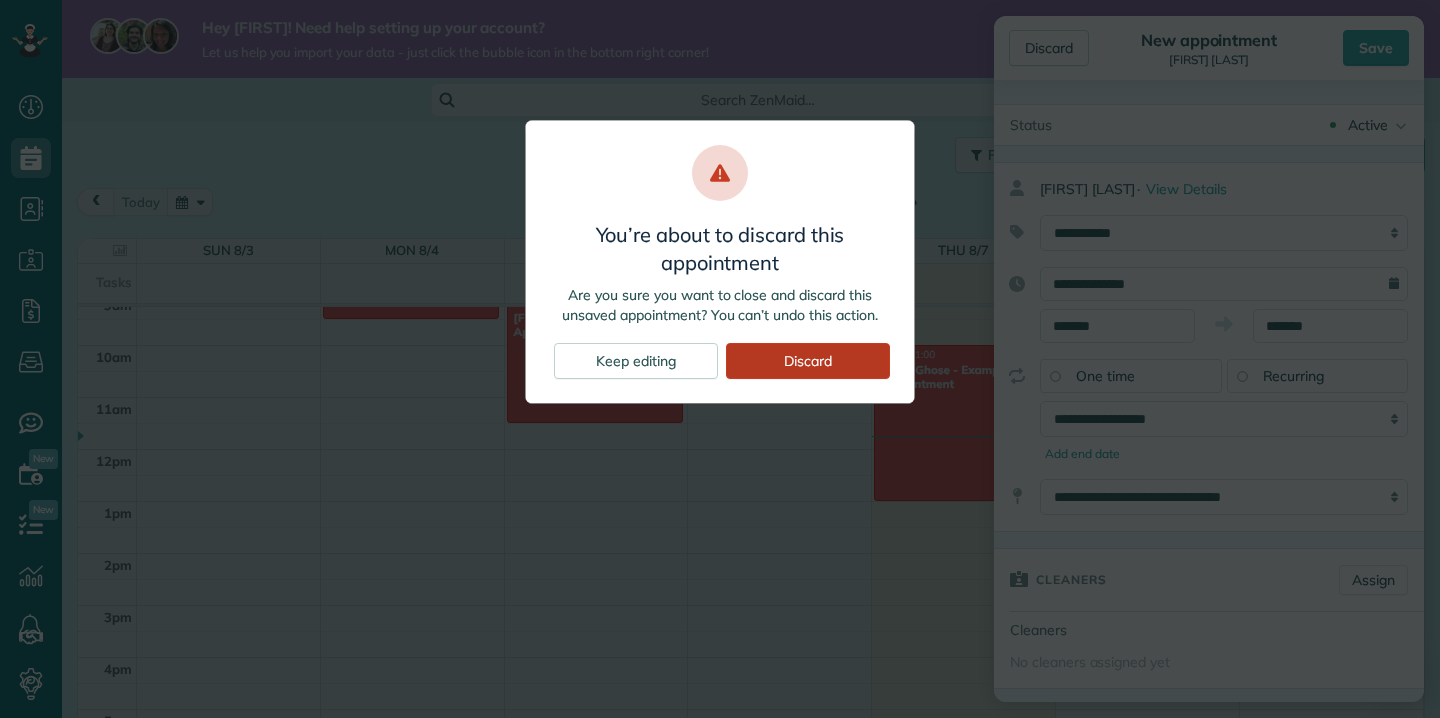 click on "Discard" at bounding box center [808, 361] 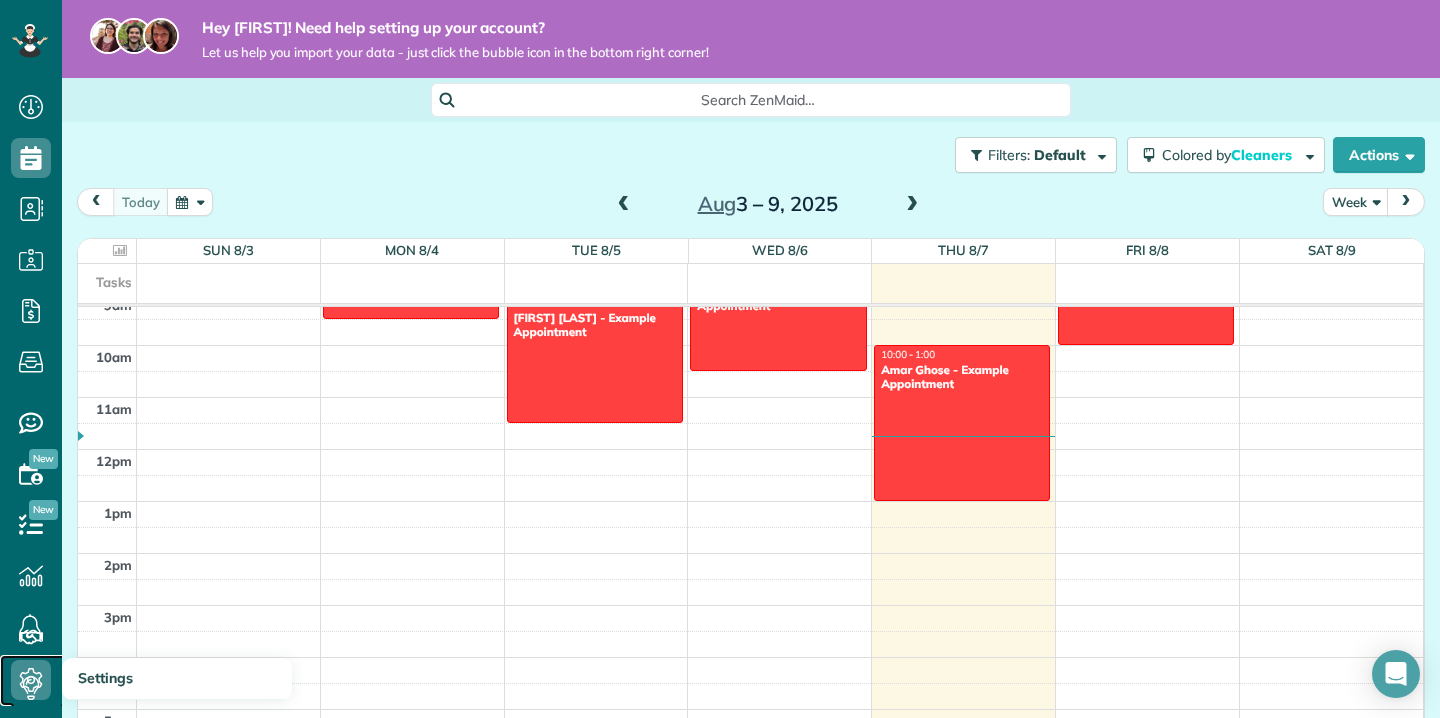 click 